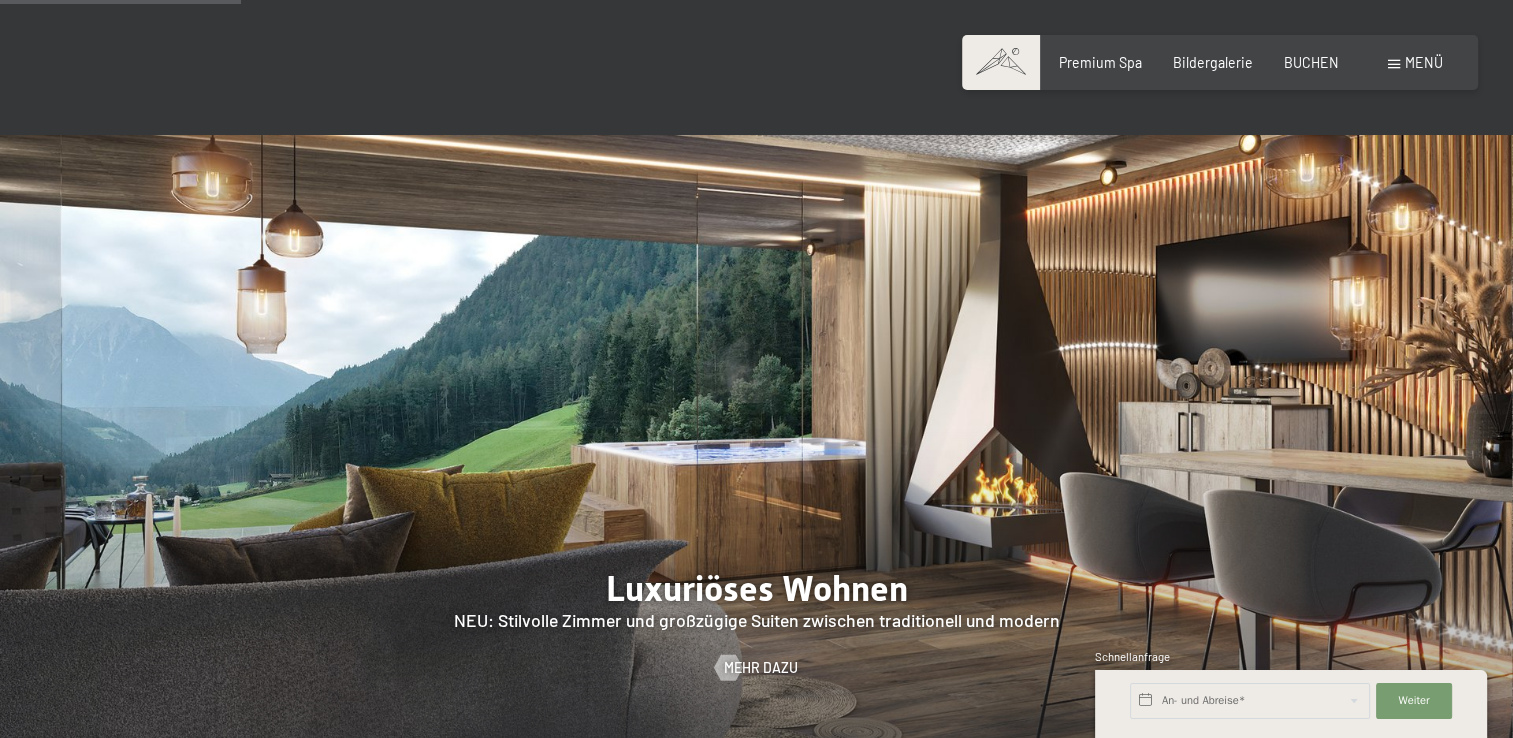 scroll, scrollTop: 1500, scrollLeft: 0, axis: vertical 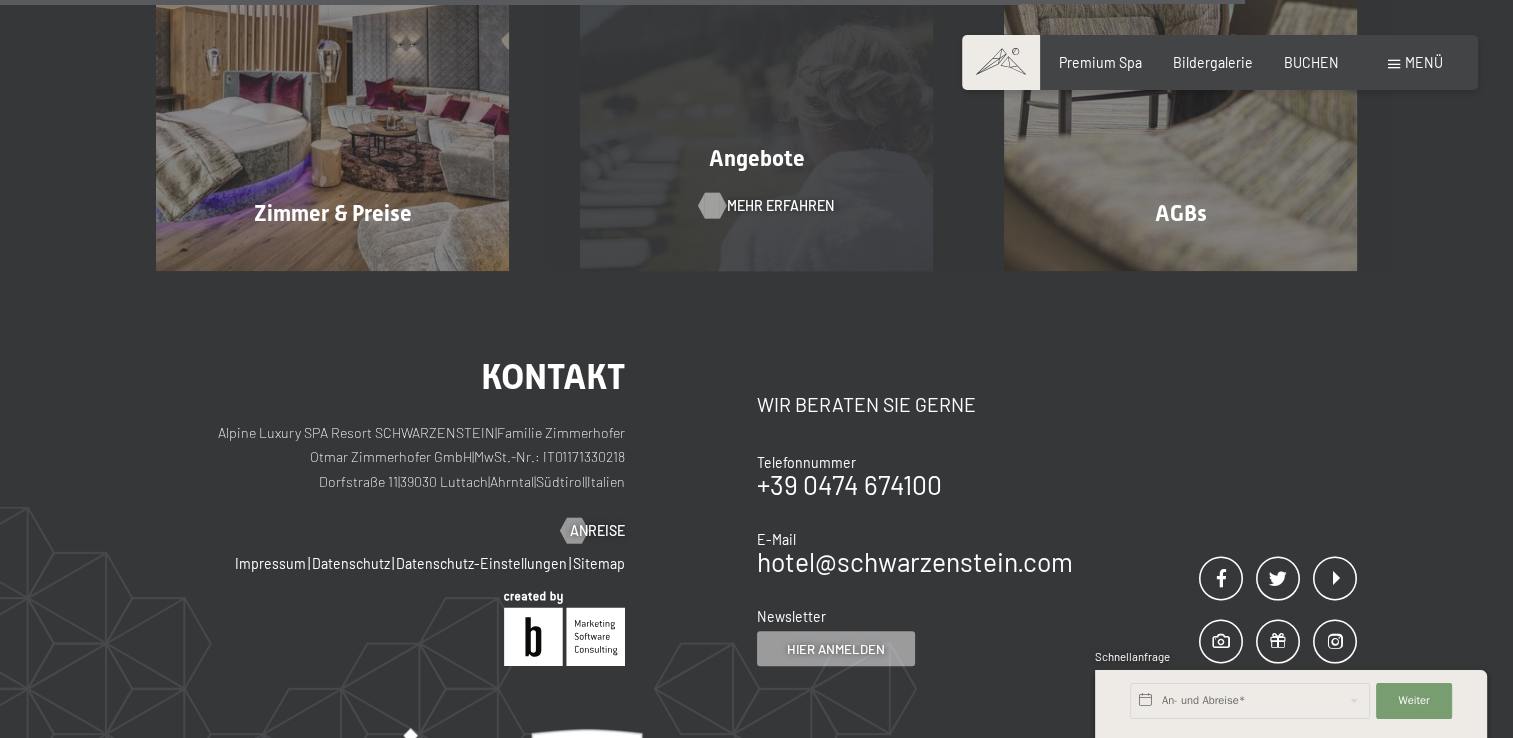 click at bounding box center [711, 206] 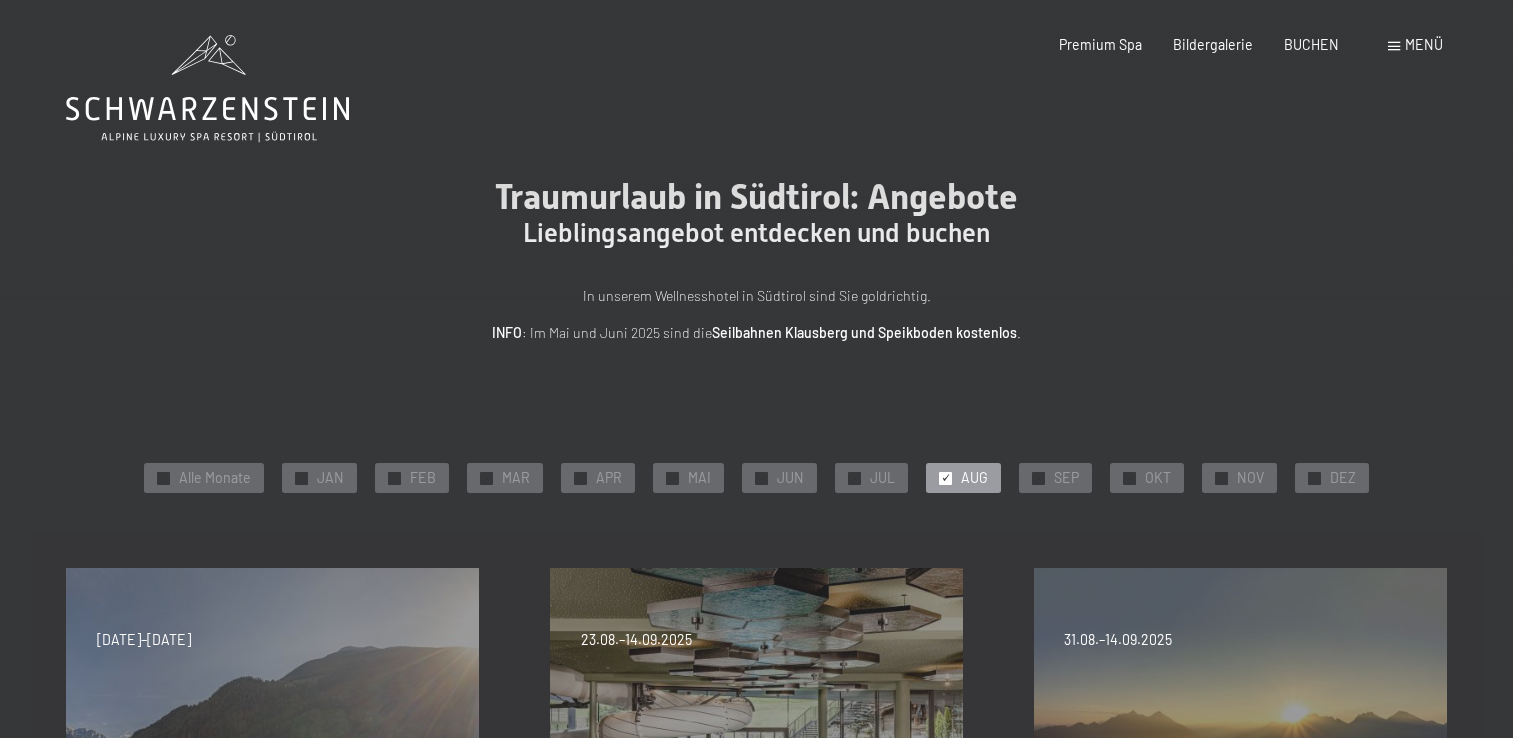 scroll, scrollTop: 0, scrollLeft: 0, axis: both 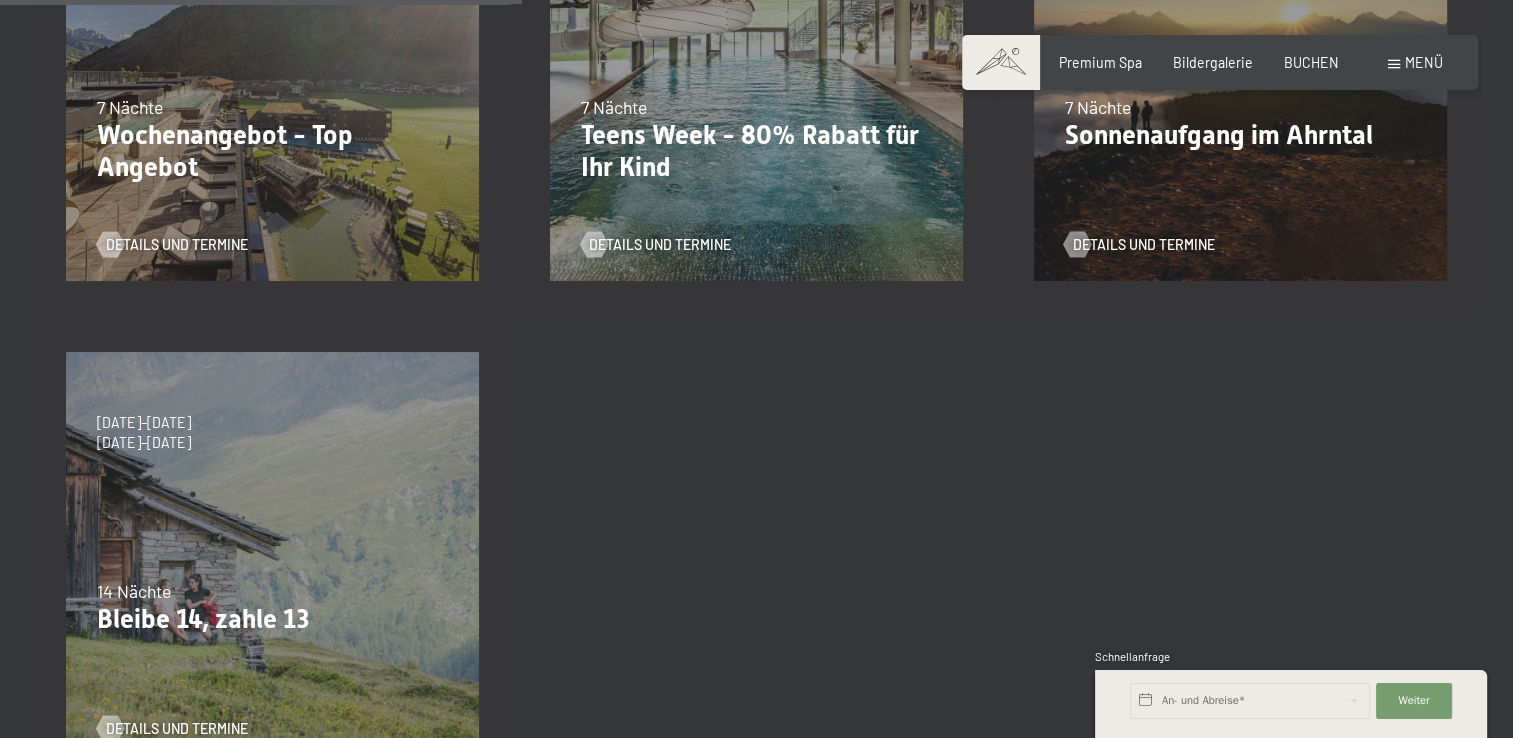 click on "Wochenangebot - Top Angebot" at bounding box center [273, 151] 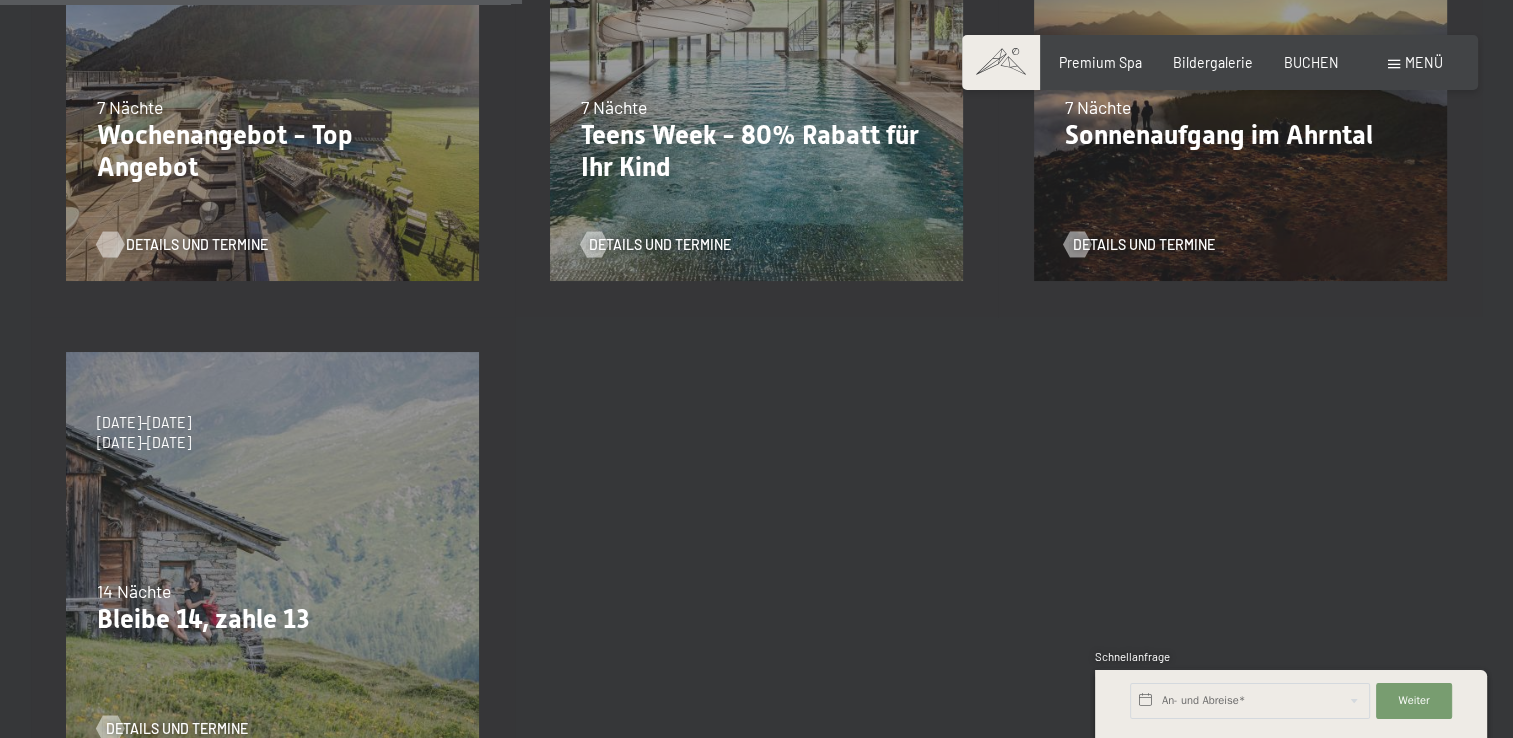 click on "Details und Termine" at bounding box center [197, 245] 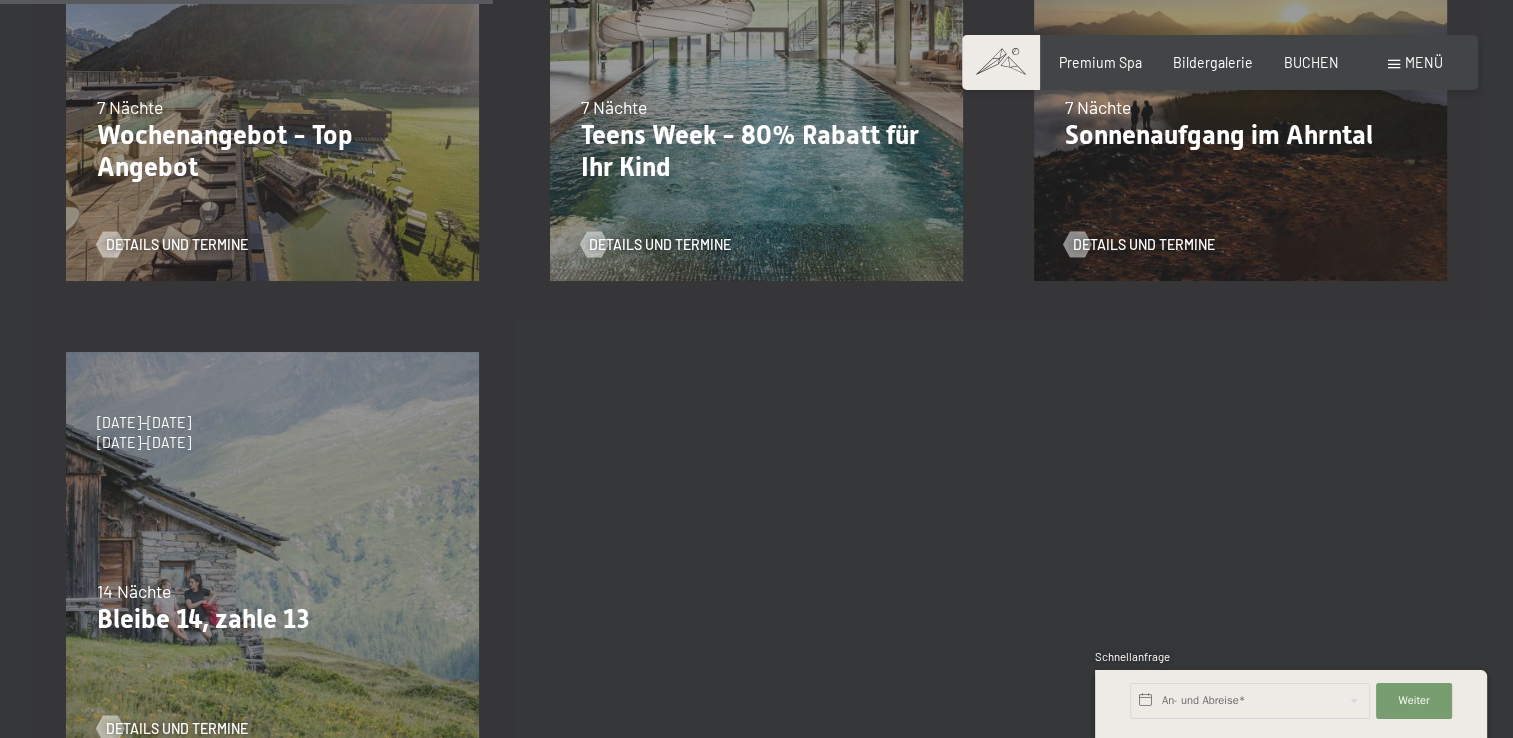scroll, scrollTop: 500, scrollLeft: 0, axis: vertical 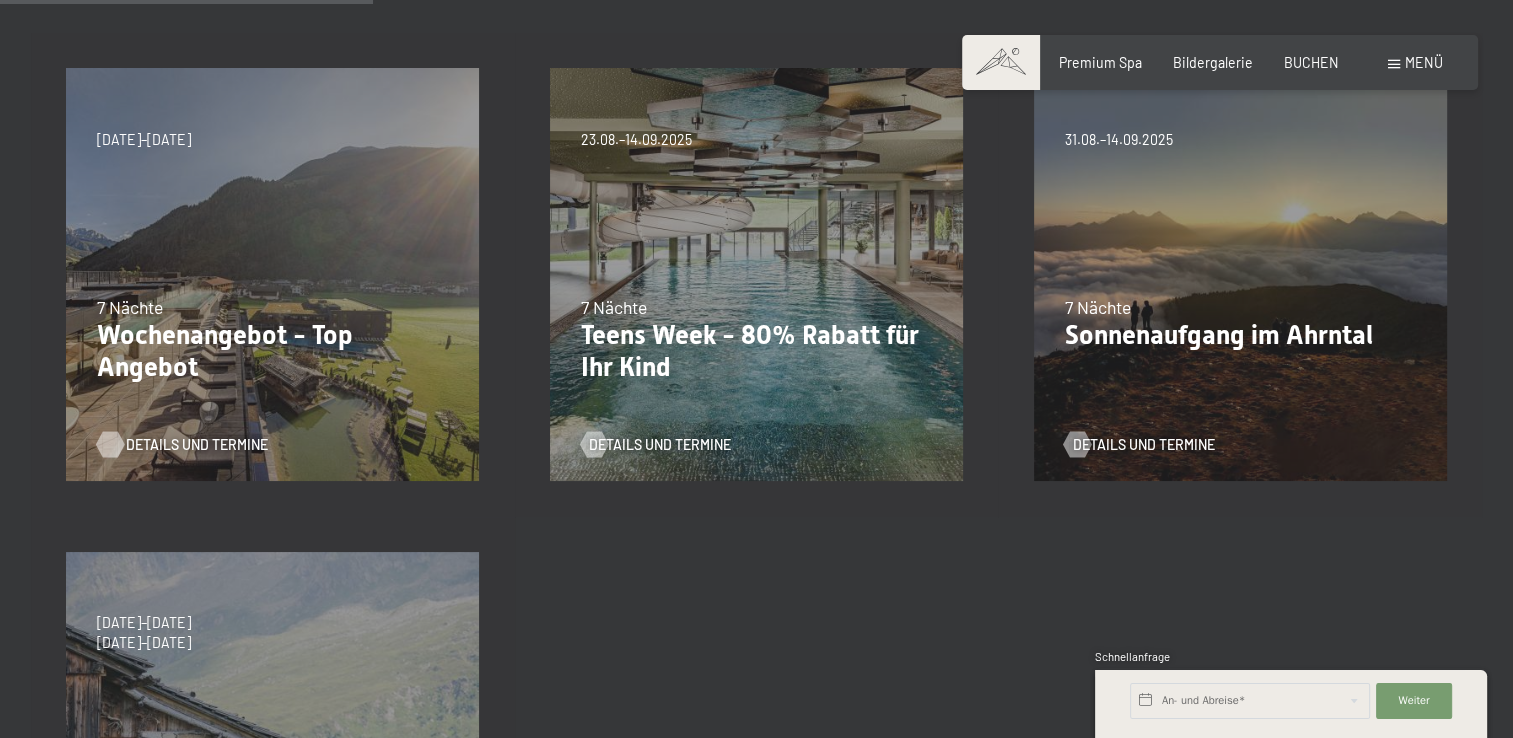 click on "Details und Termine" at bounding box center (197, 445) 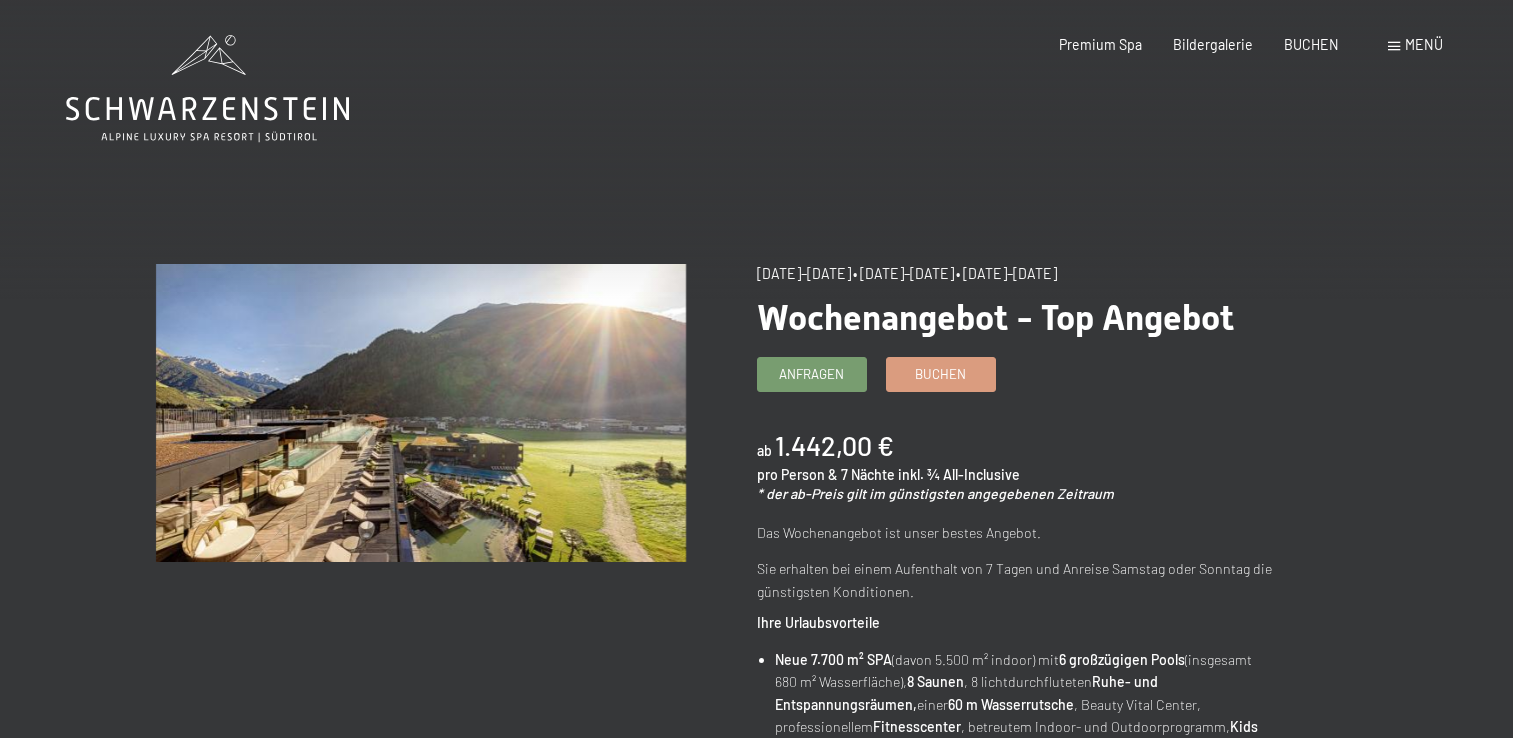 scroll, scrollTop: 0, scrollLeft: 0, axis: both 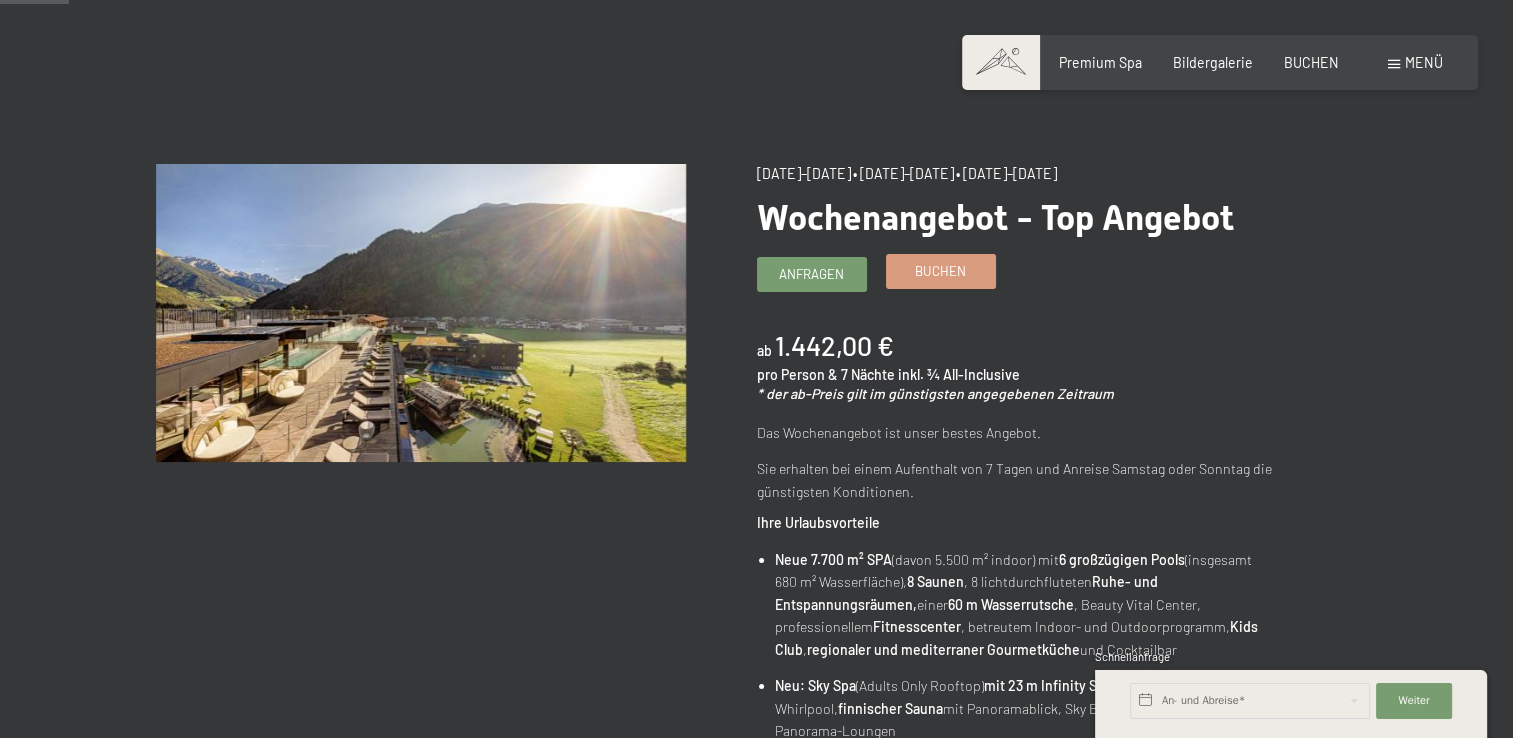 click on "Buchen" at bounding box center (941, 271) 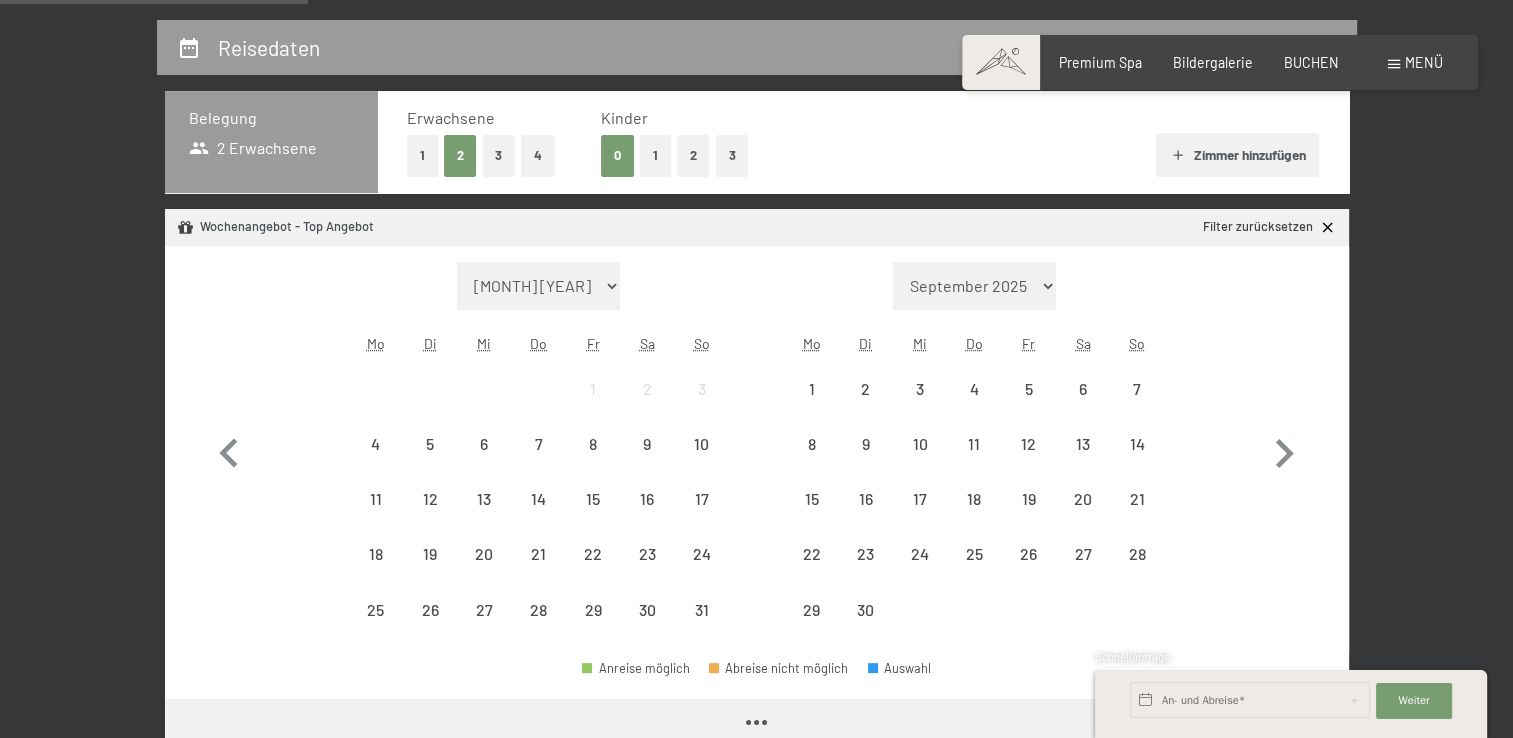 scroll, scrollTop: 400, scrollLeft: 0, axis: vertical 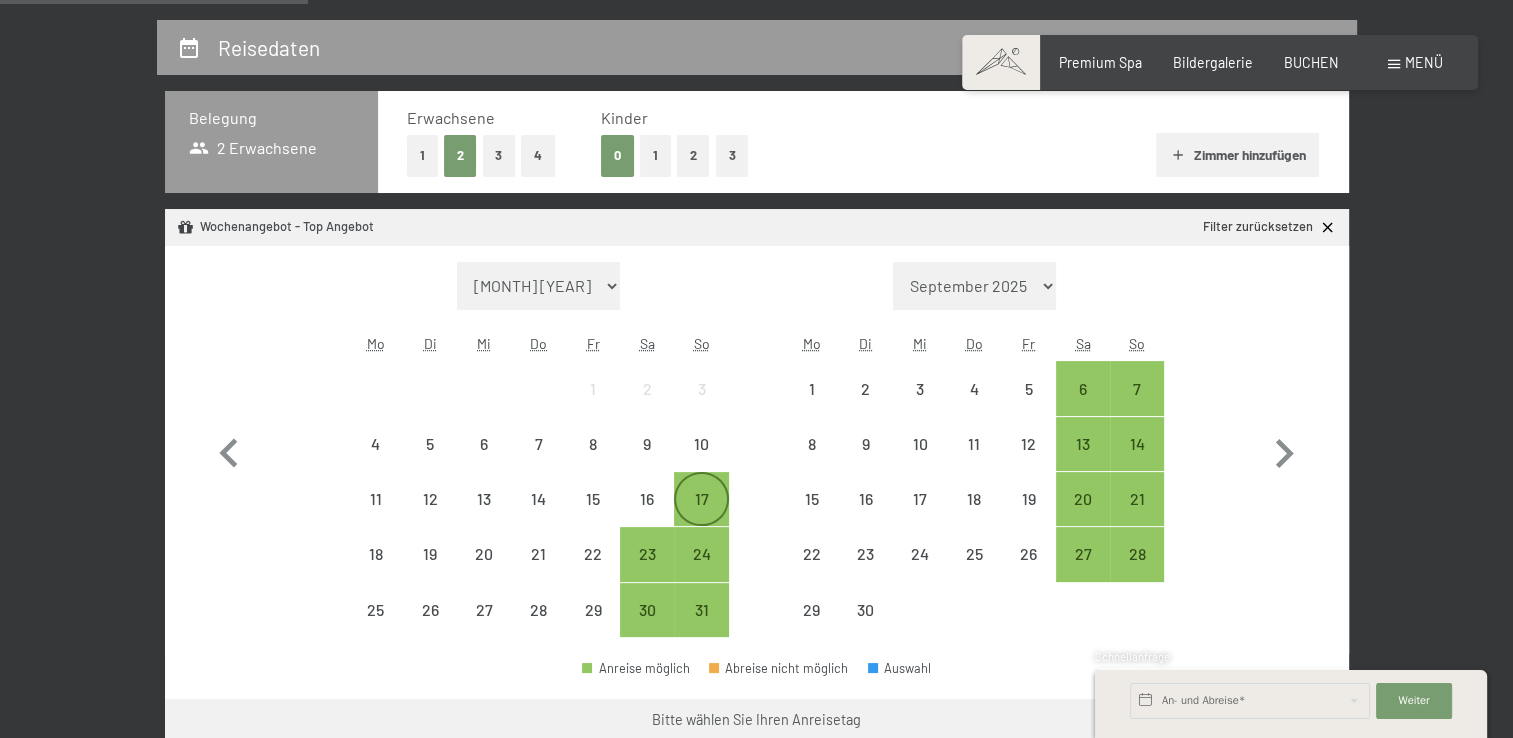 click on "17" at bounding box center [701, 499] 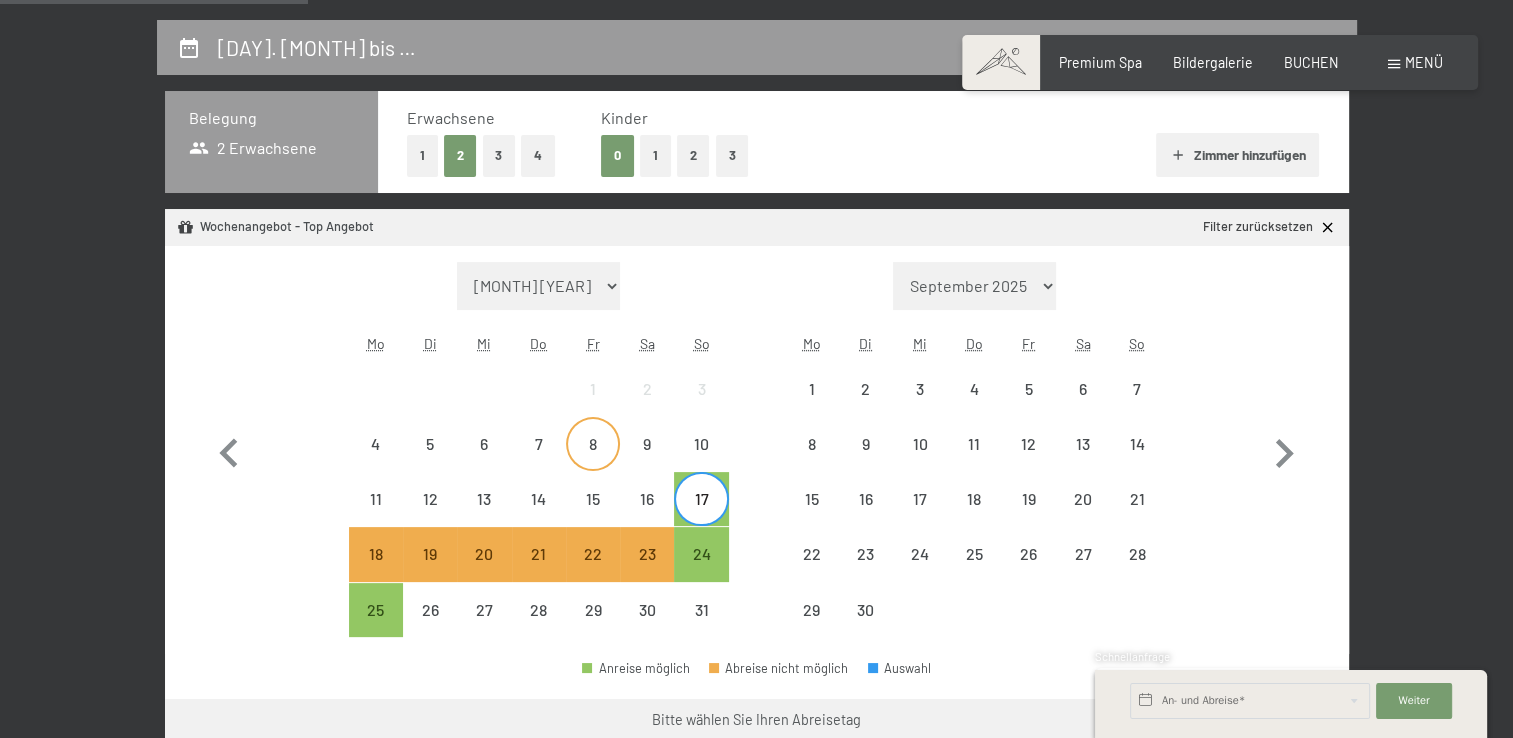 click on "8" at bounding box center [593, 461] 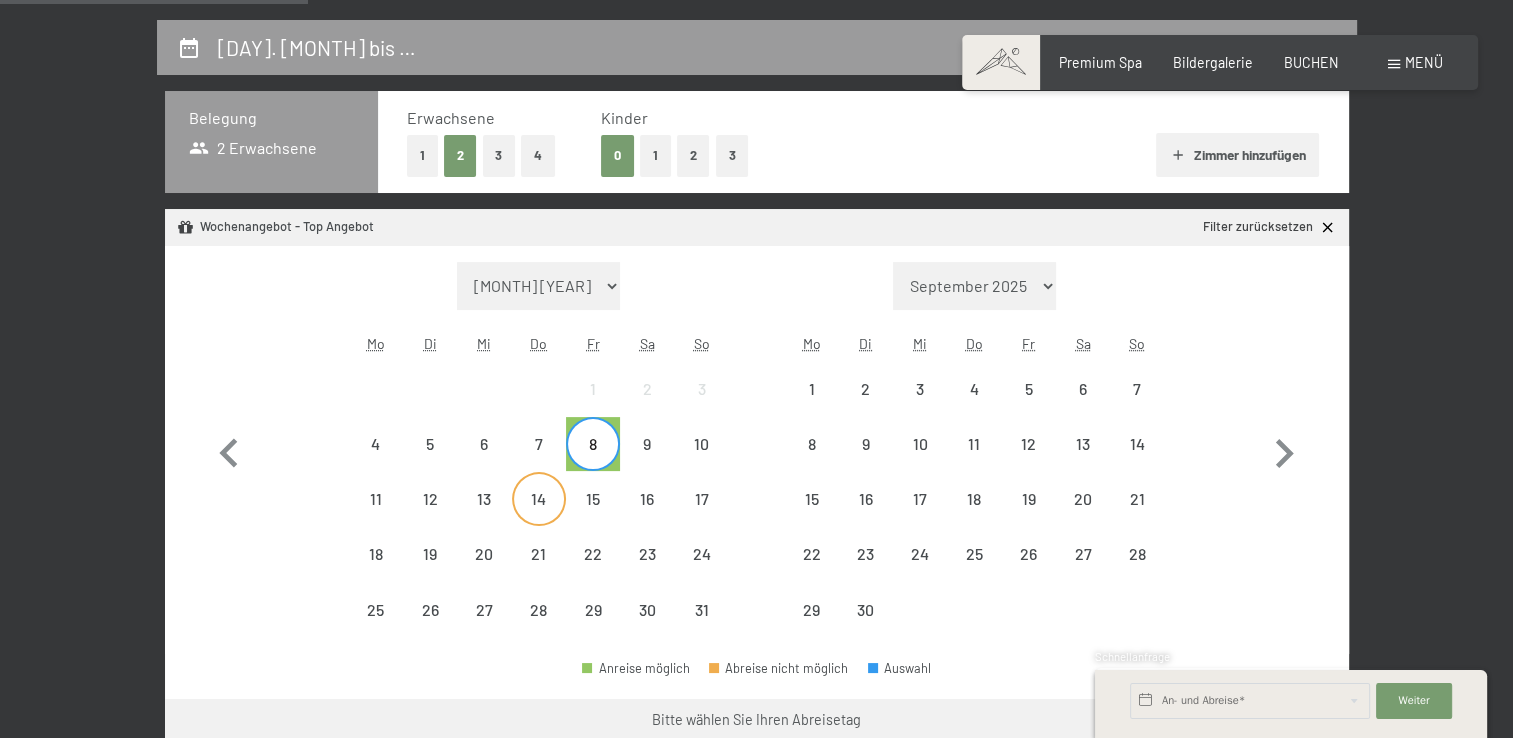 click on "14" at bounding box center (539, 516) 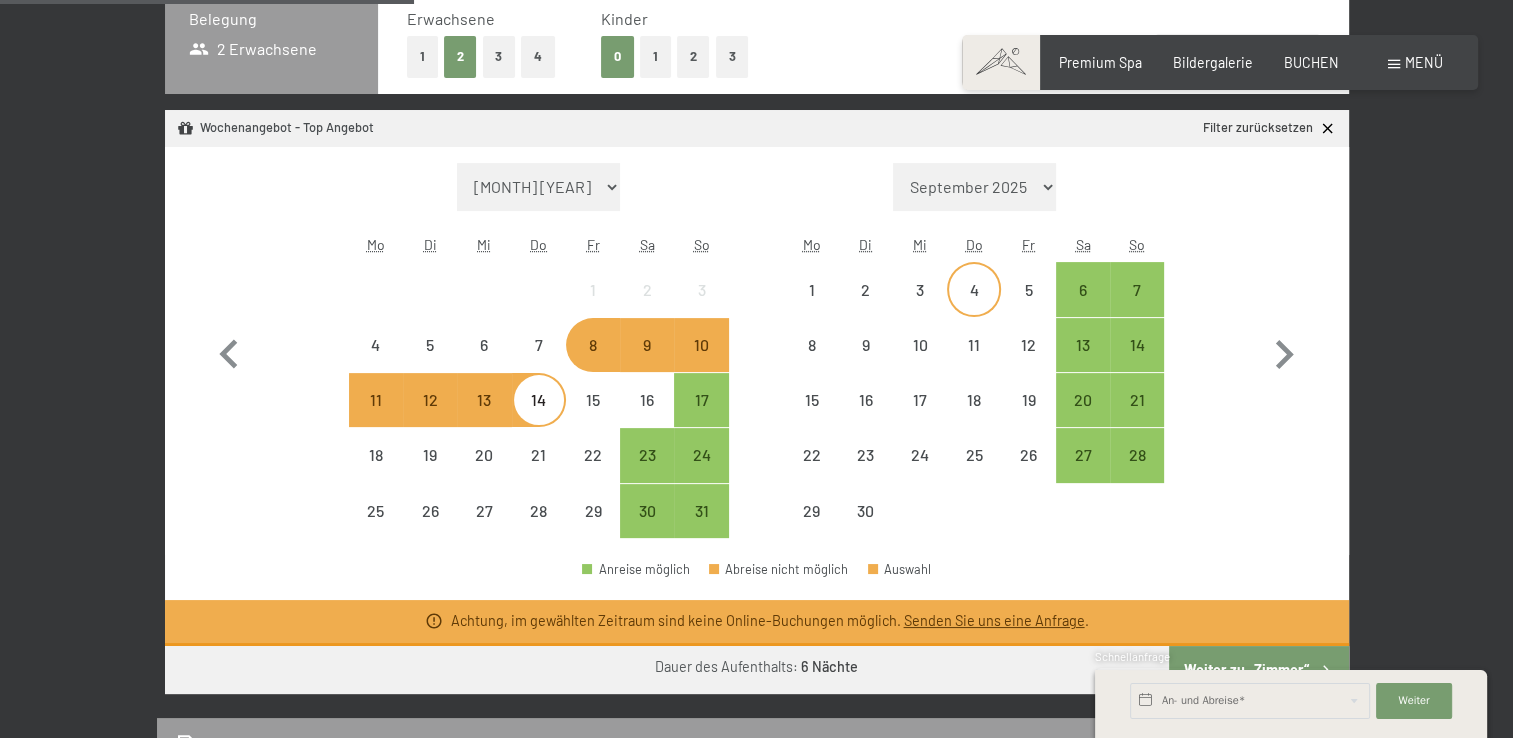 scroll, scrollTop: 700, scrollLeft: 0, axis: vertical 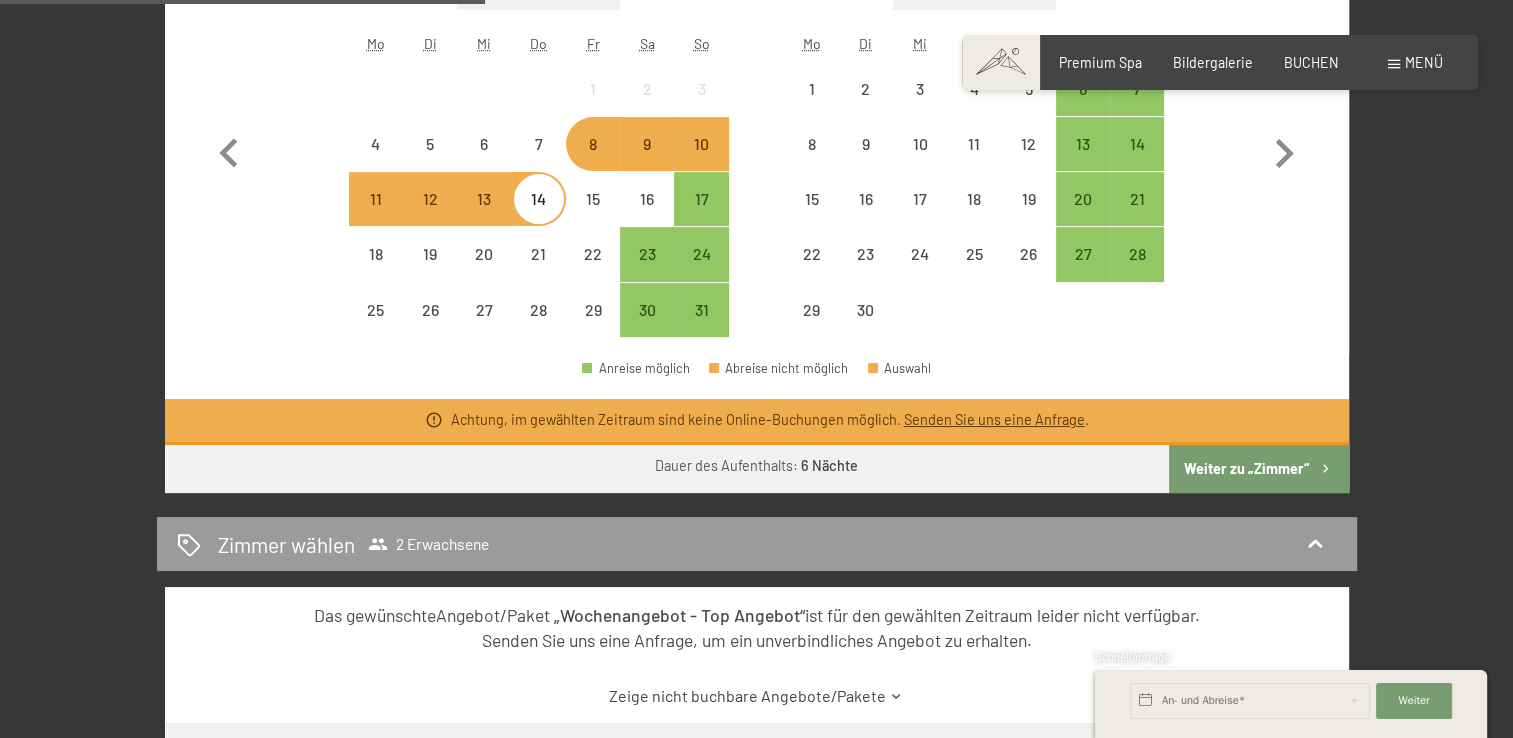 click on "8" at bounding box center [593, 161] 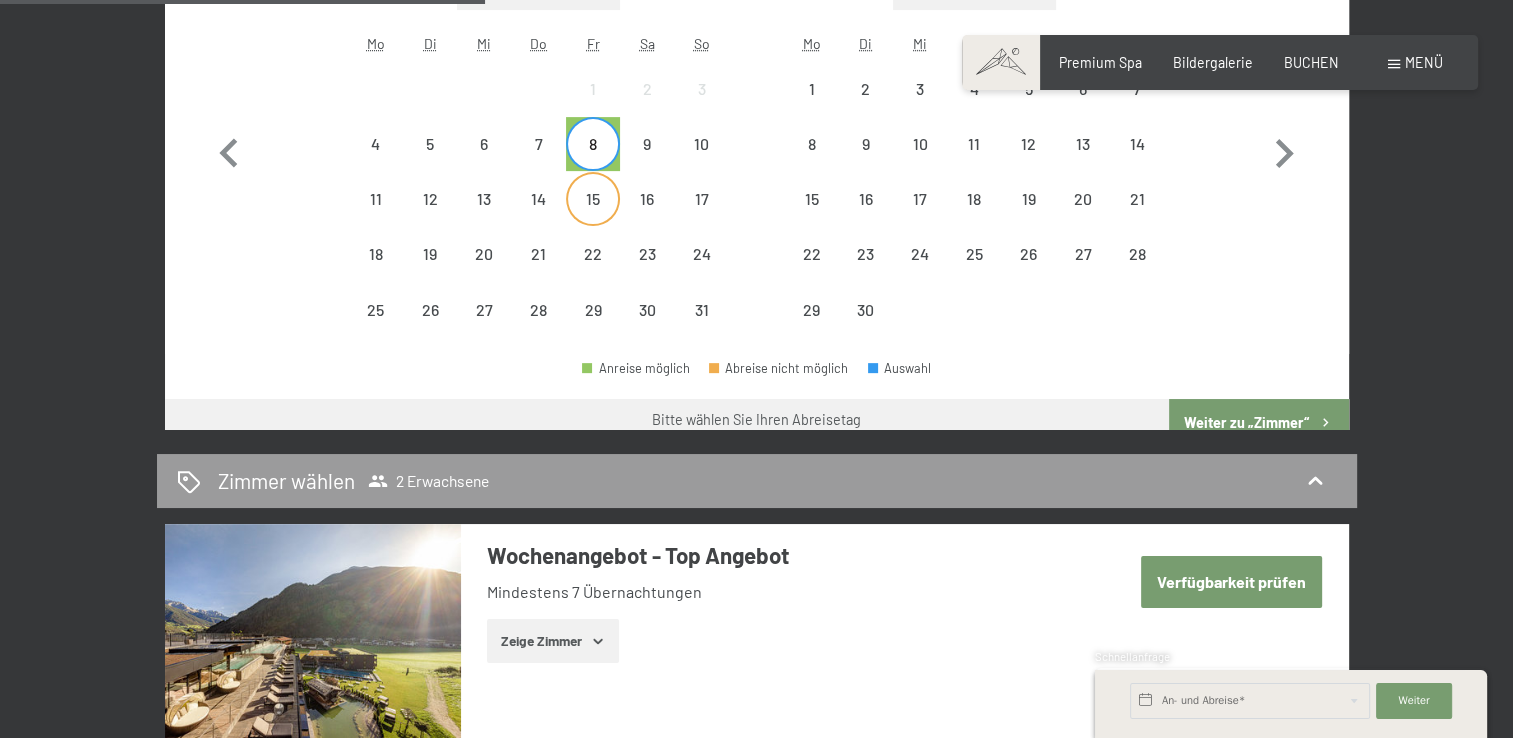 click on "15" at bounding box center (593, 216) 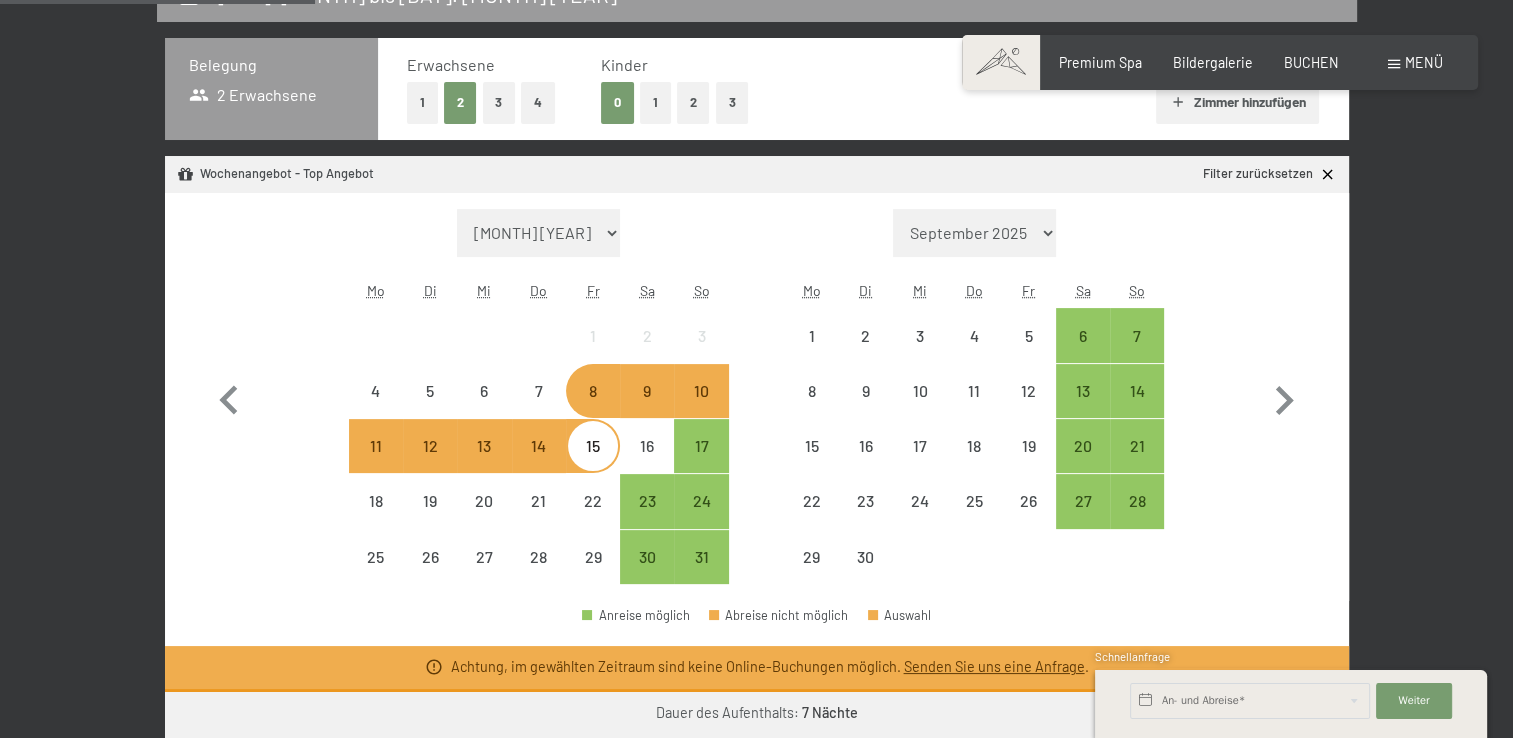 scroll, scrollTop: 300, scrollLeft: 0, axis: vertical 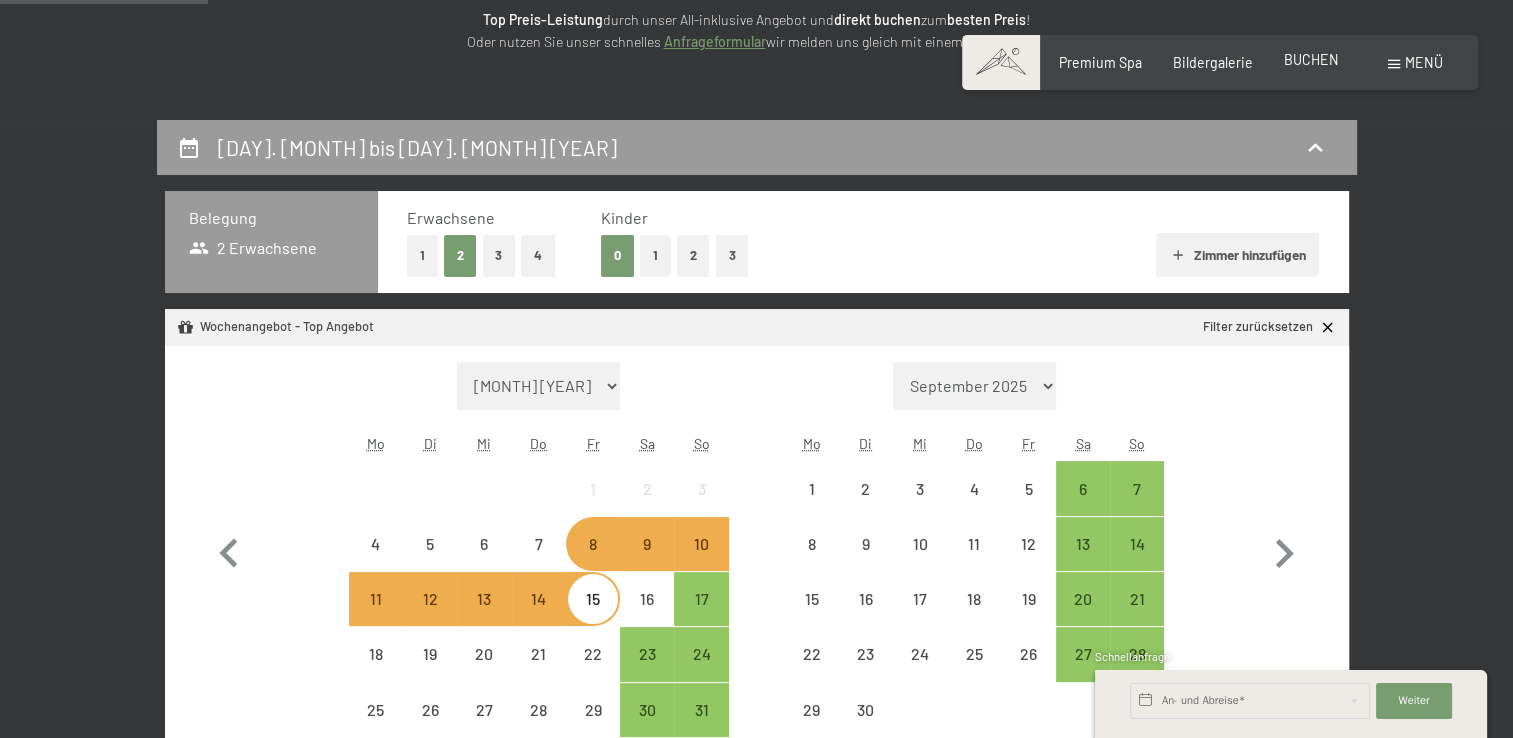 click on "BUCHEN" at bounding box center [1311, 59] 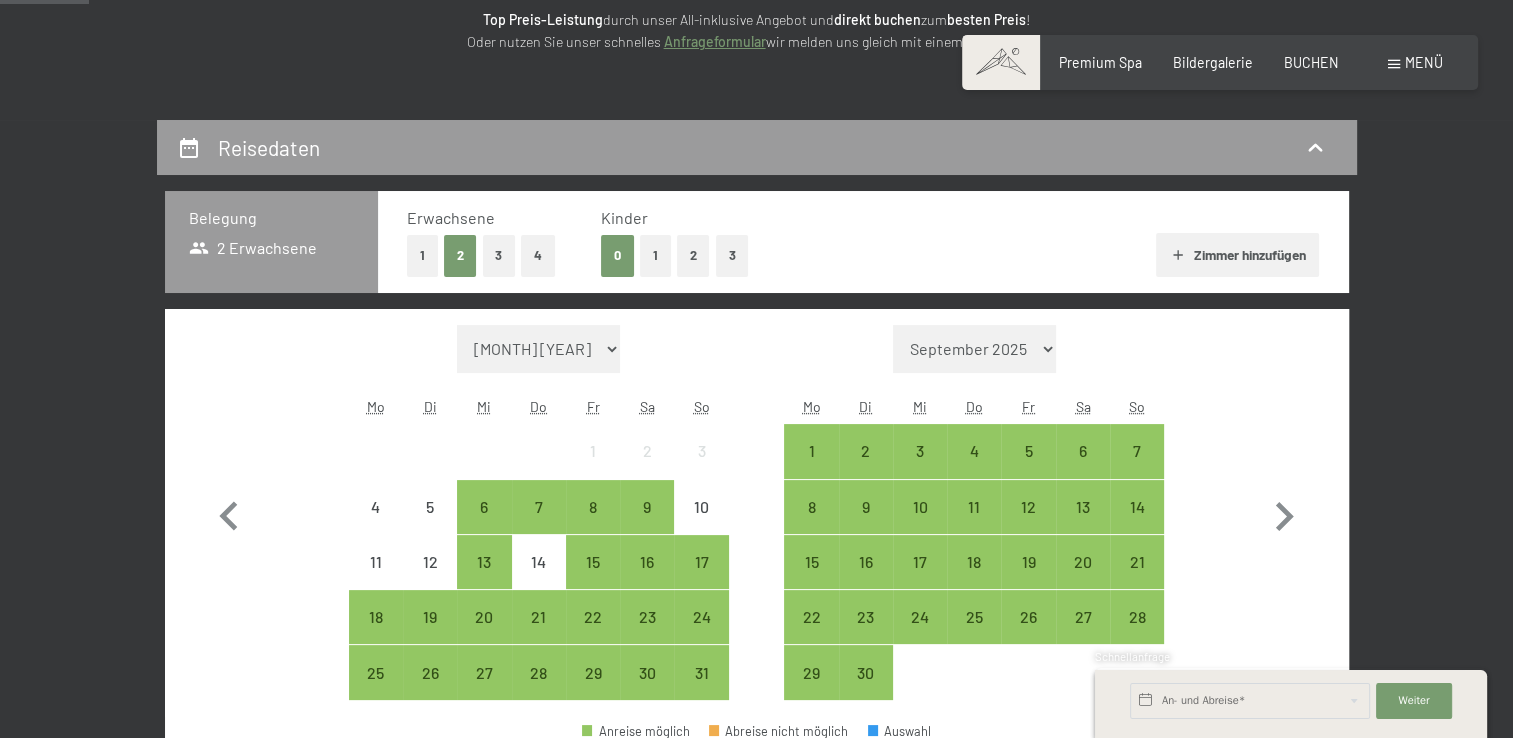 scroll, scrollTop: 300, scrollLeft: 0, axis: vertical 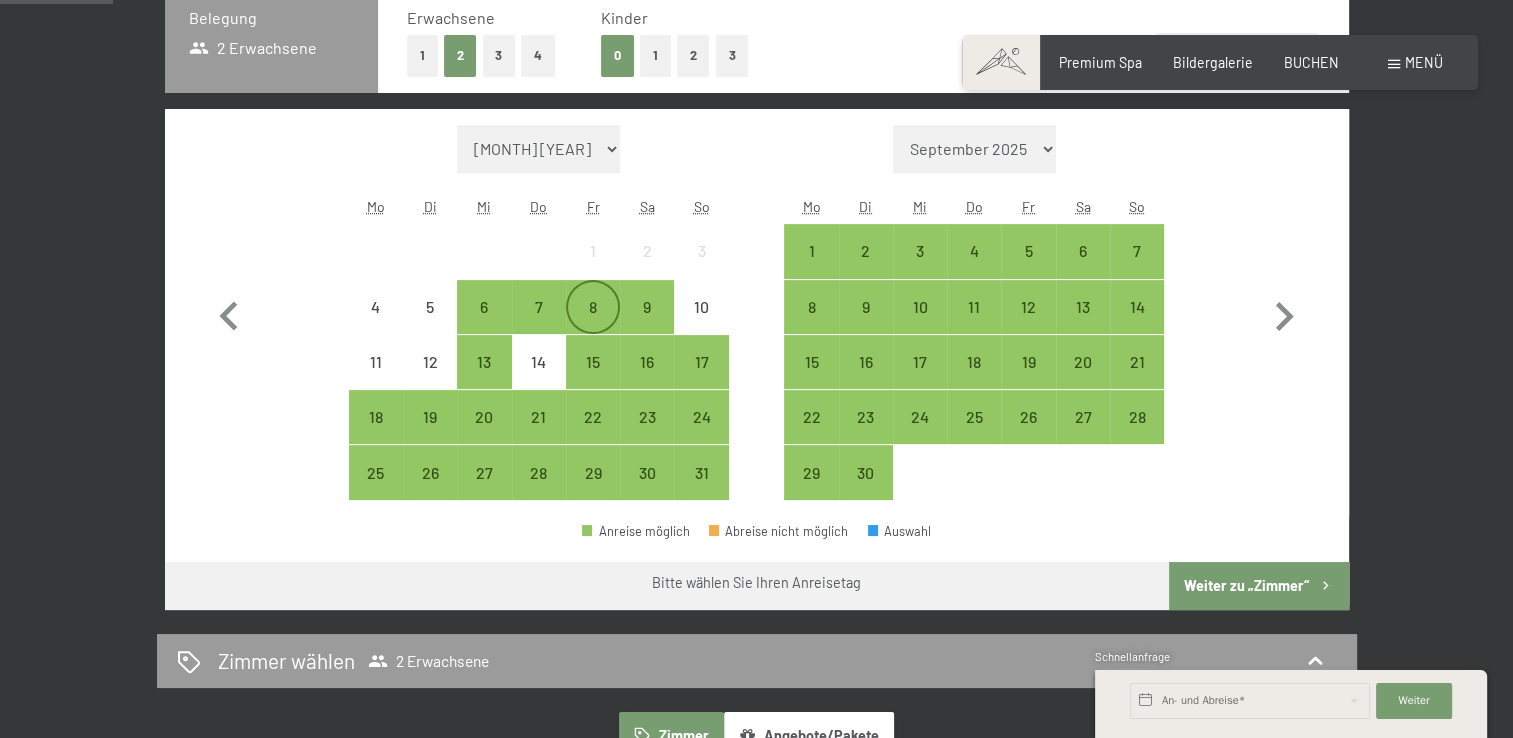click on "8" at bounding box center [593, 324] 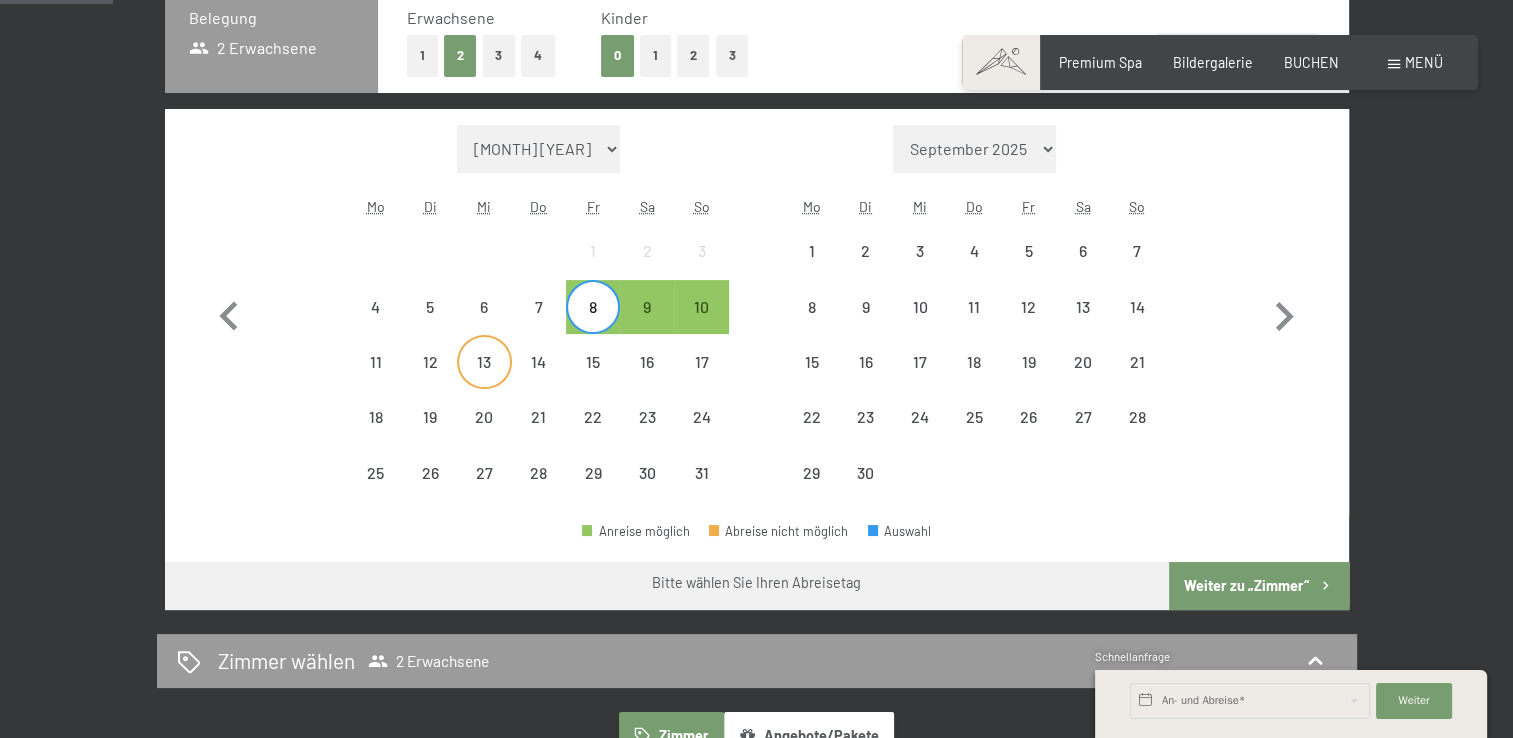 click on "13" at bounding box center [484, 379] 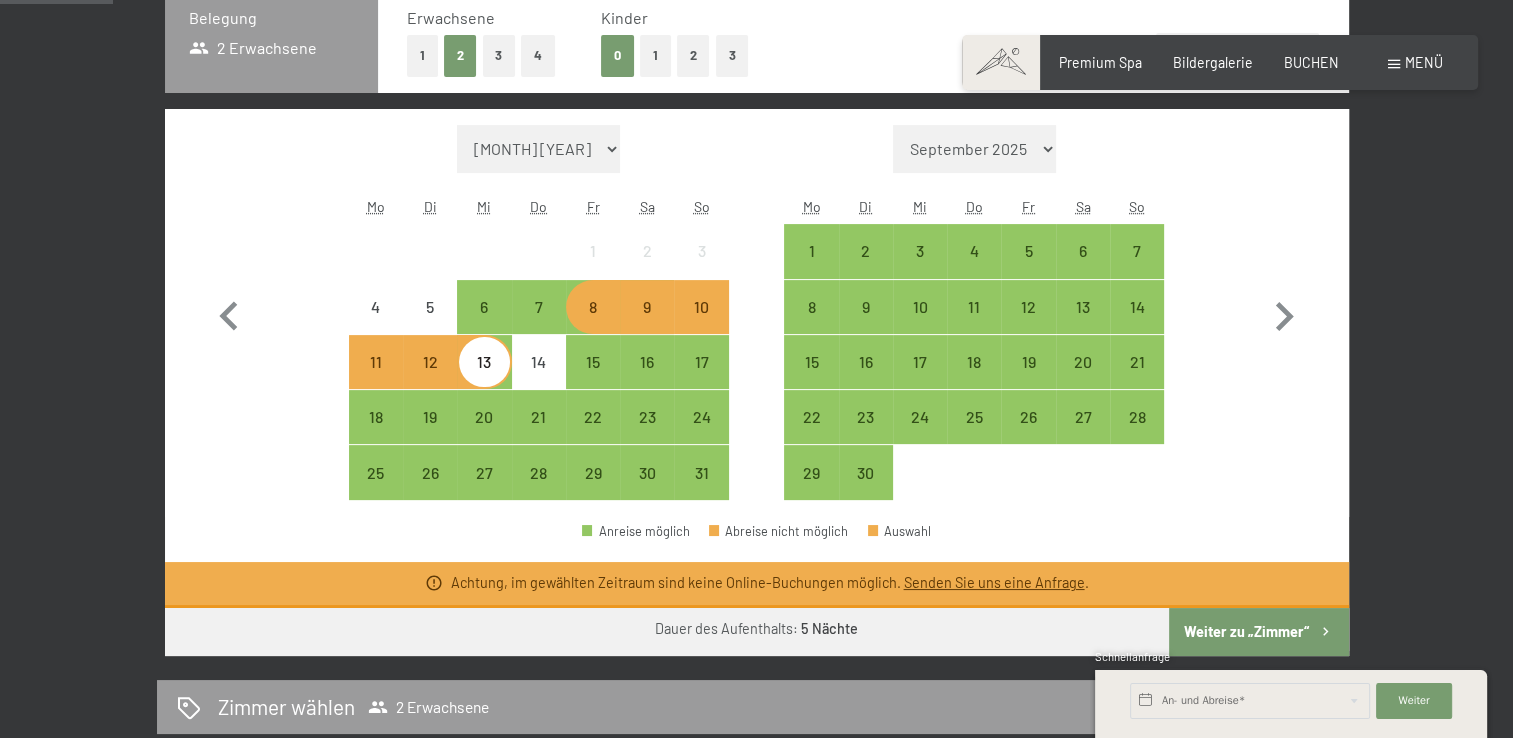 click on "8" at bounding box center (593, 324) 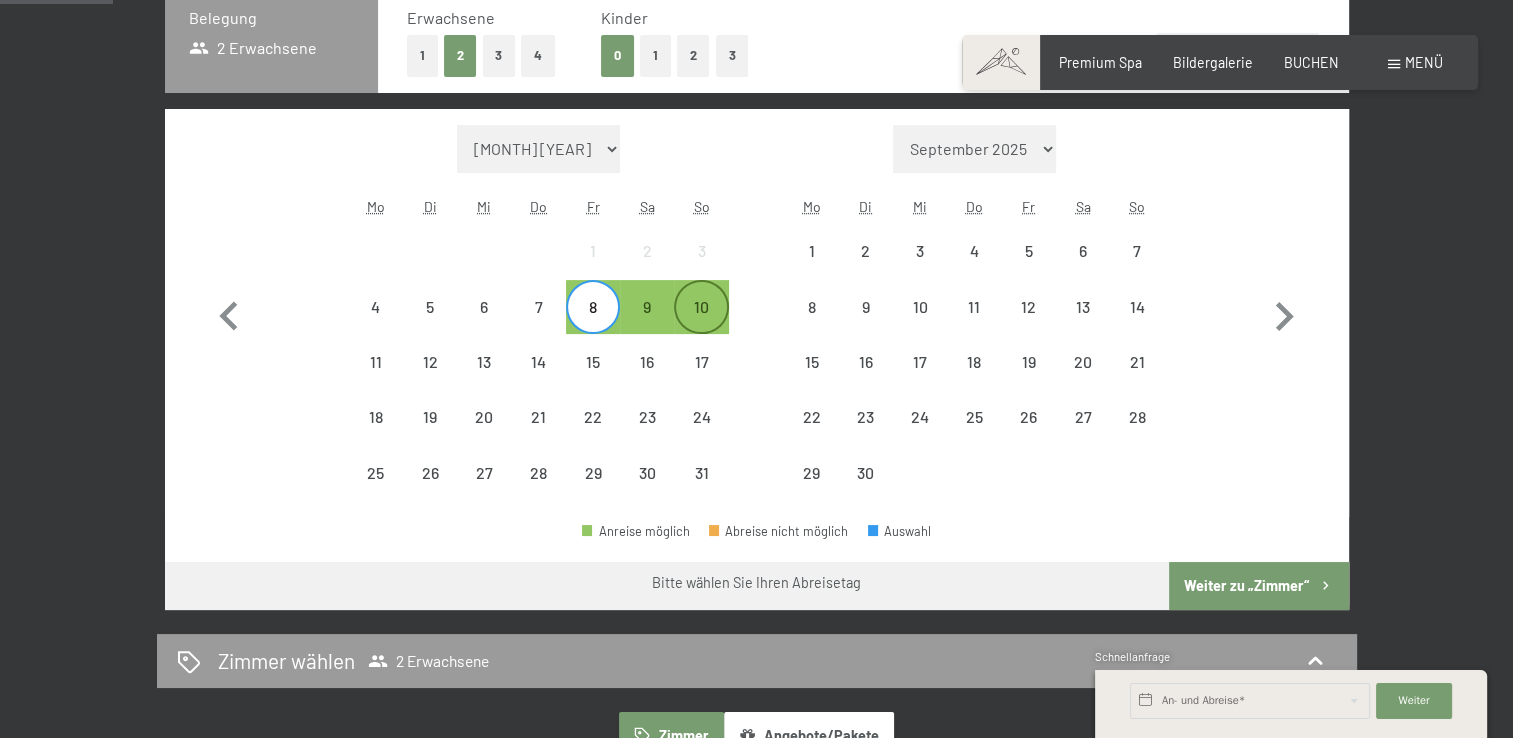 click on "10" at bounding box center (701, 324) 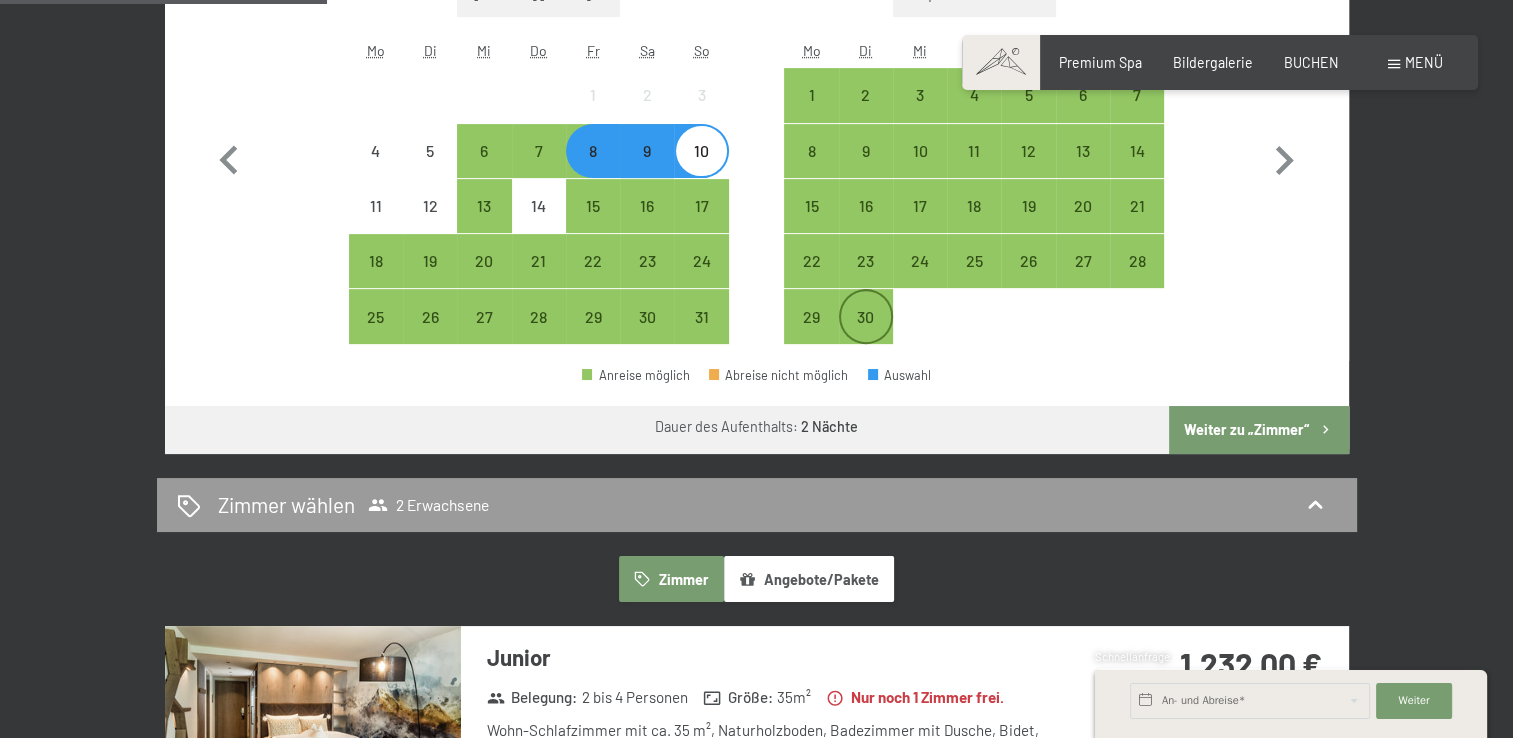 scroll, scrollTop: 600, scrollLeft: 0, axis: vertical 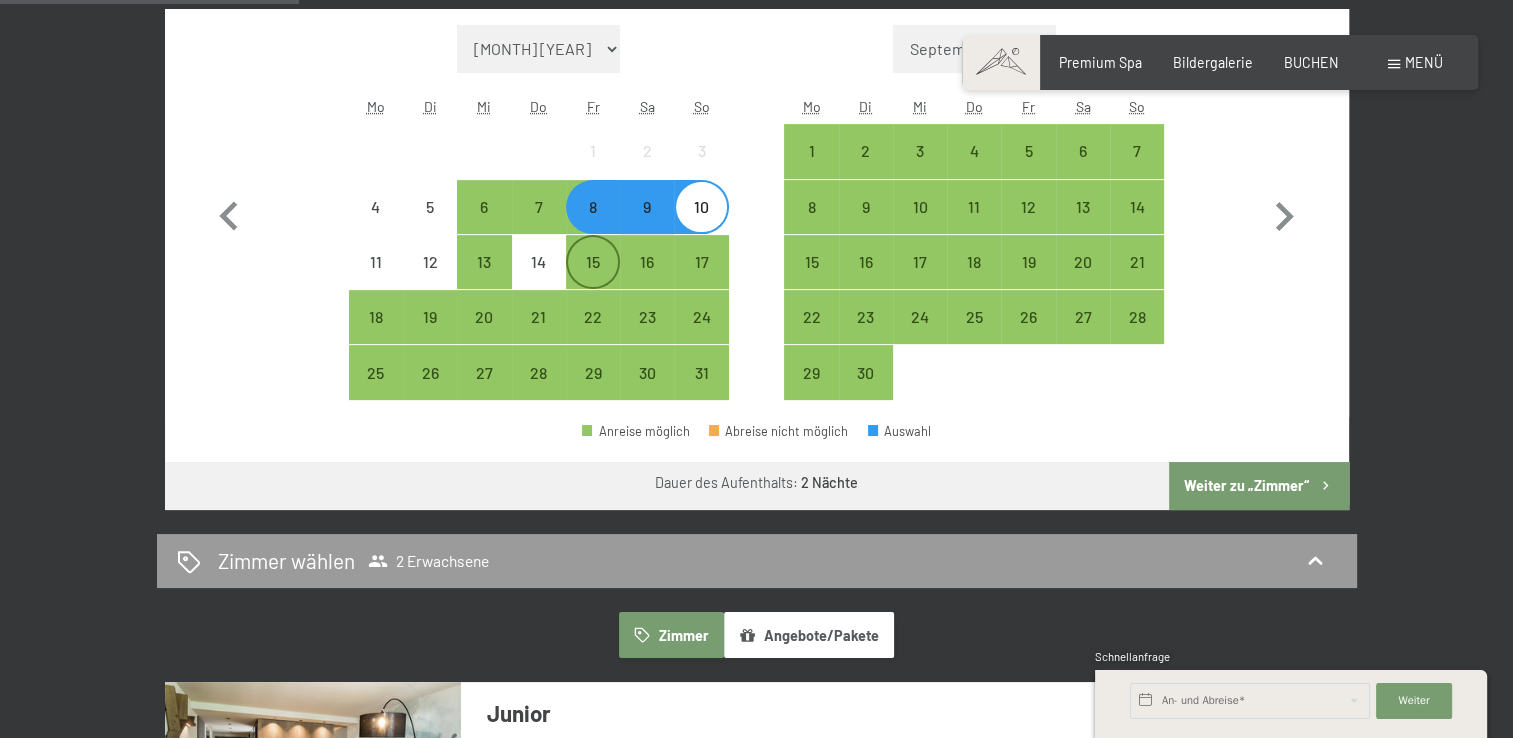 click on "15" at bounding box center (593, 279) 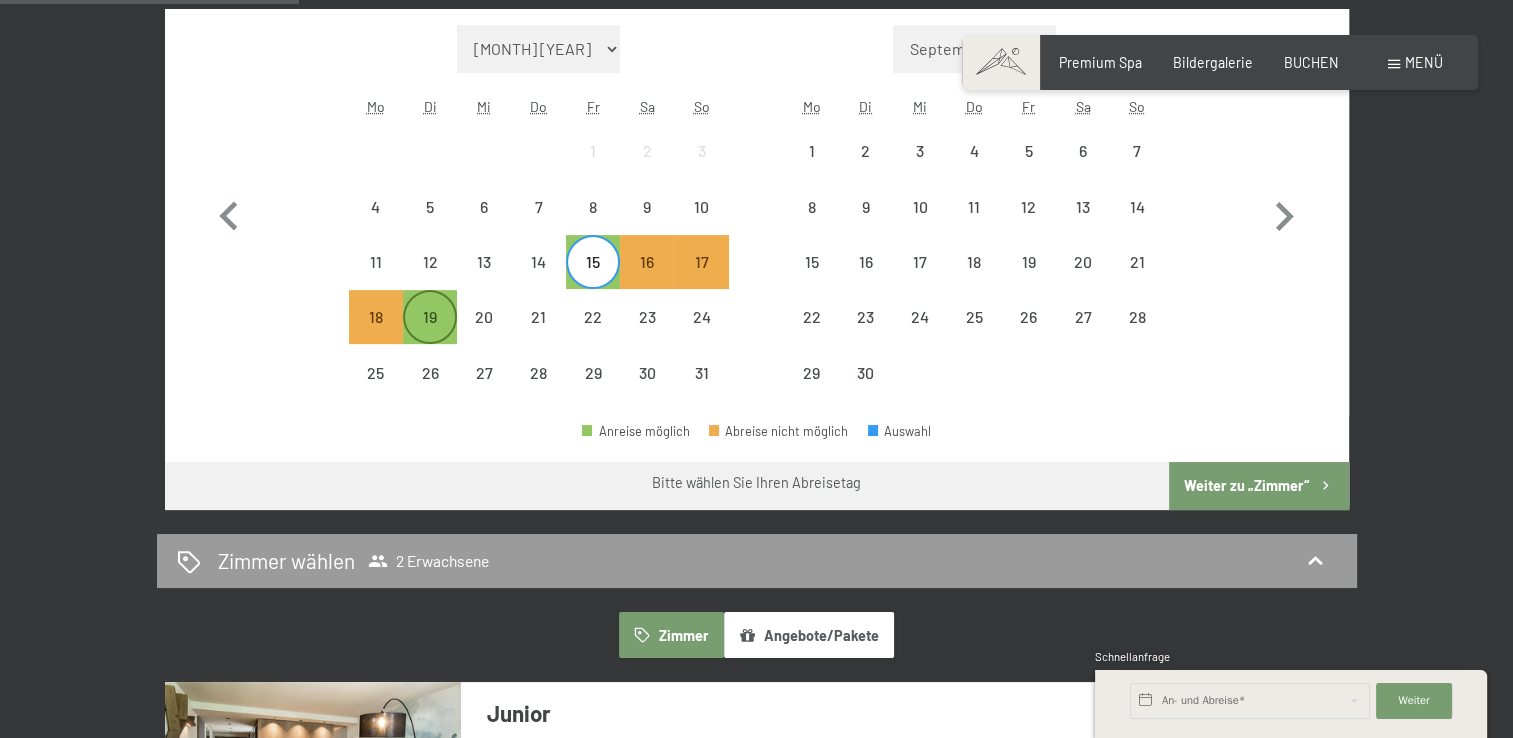 click on "19" at bounding box center [430, 334] 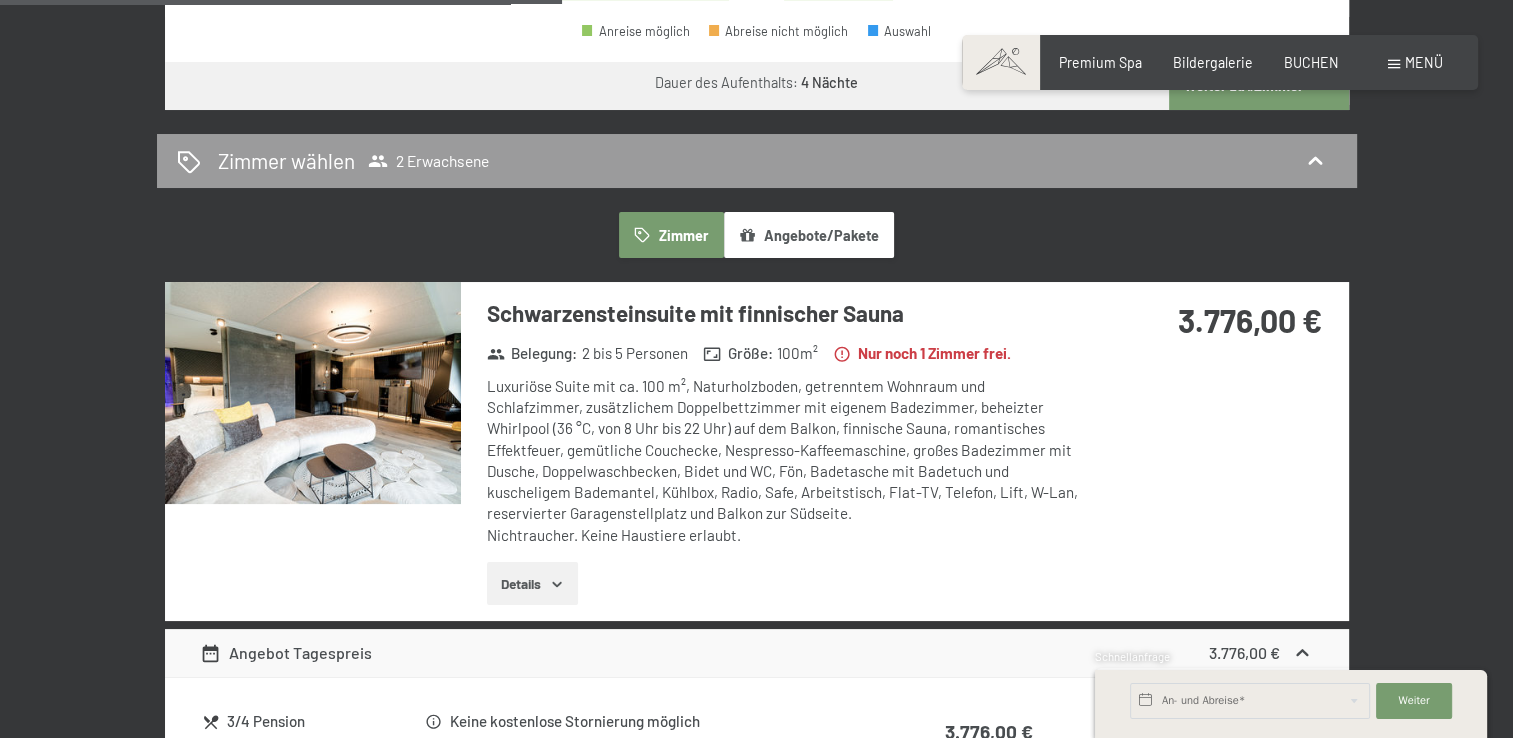 scroll, scrollTop: 600, scrollLeft: 0, axis: vertical 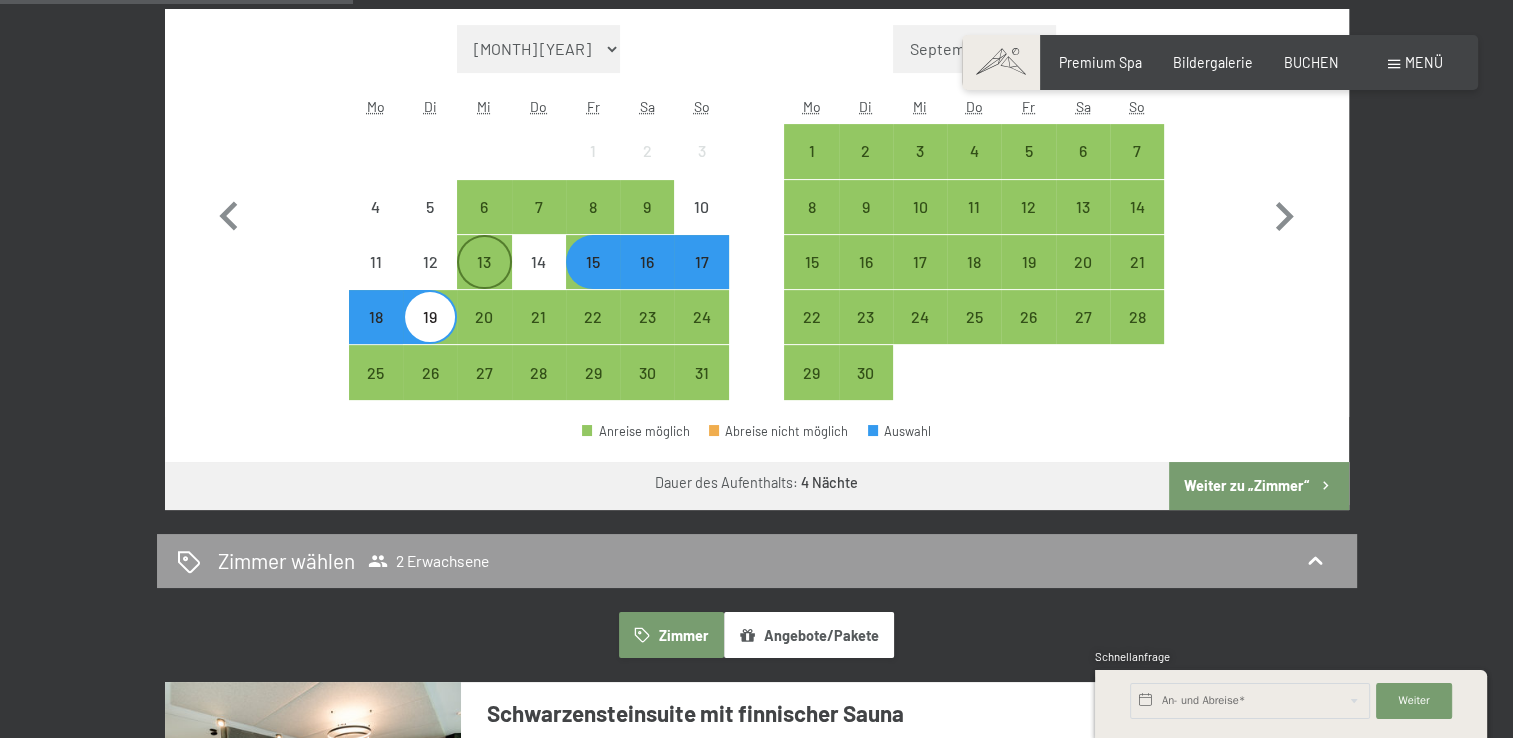 click on "13" at bounding box center [484, 262] 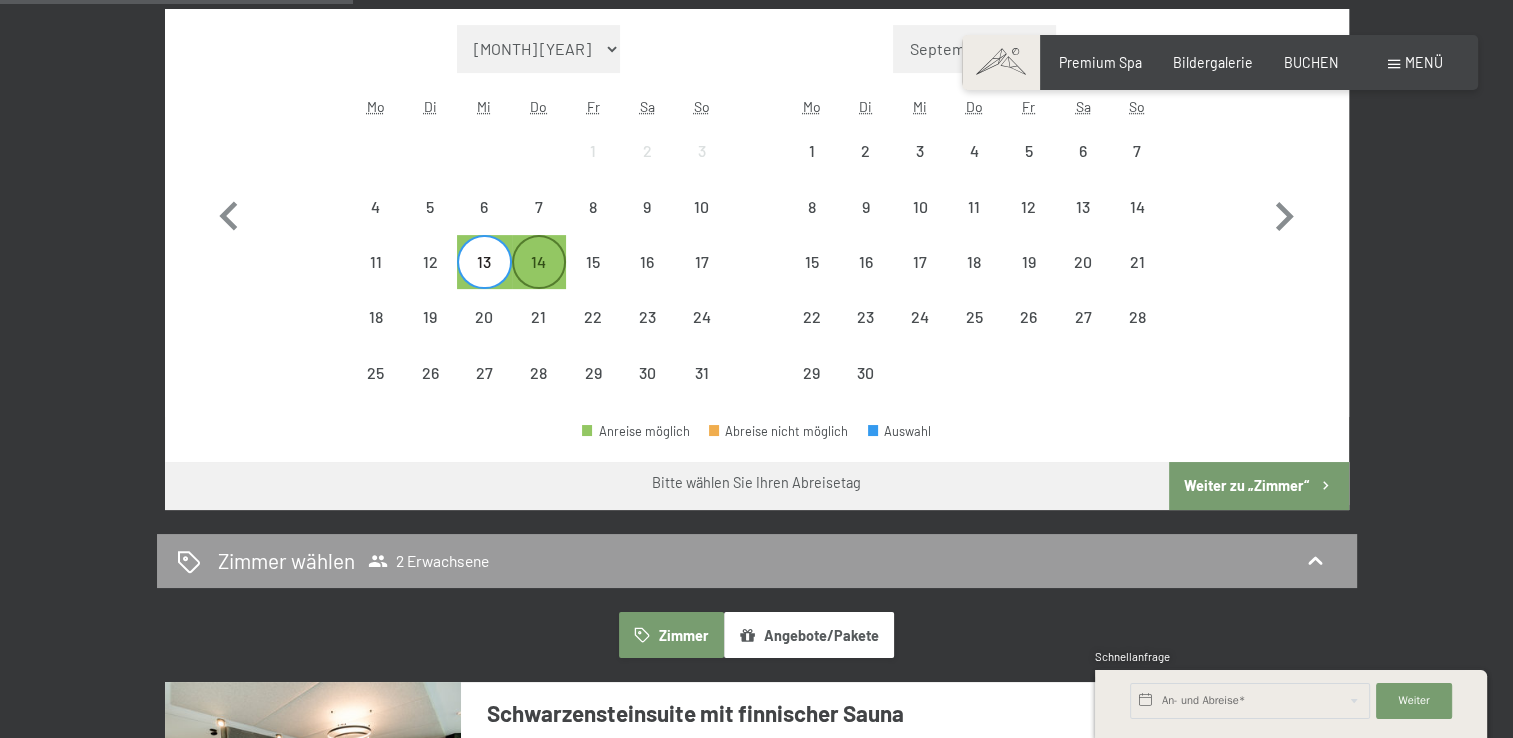 click on "14" at bounding box center (539, 279) 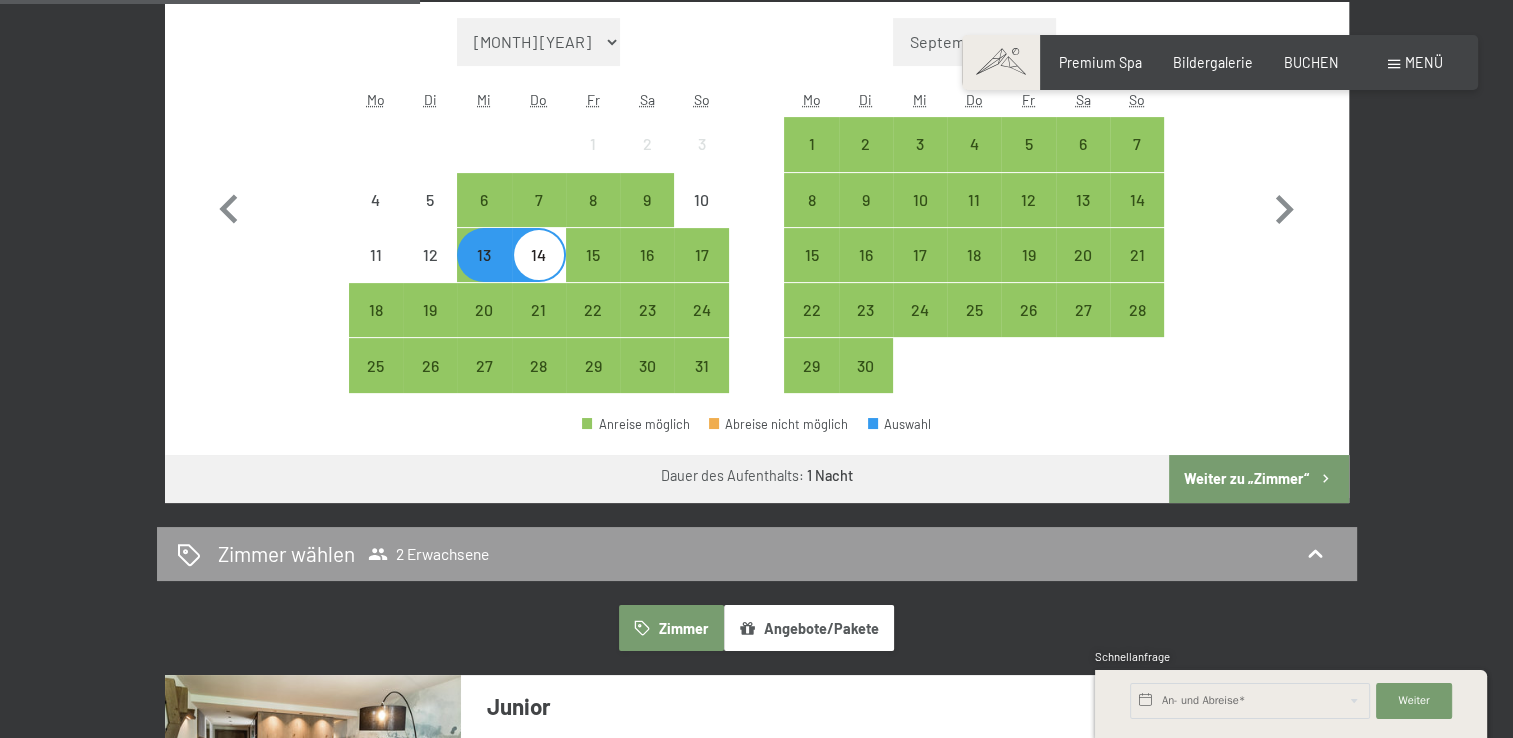 scroll, scrollTop: 600, scrollLeft: 0, axis: vertical 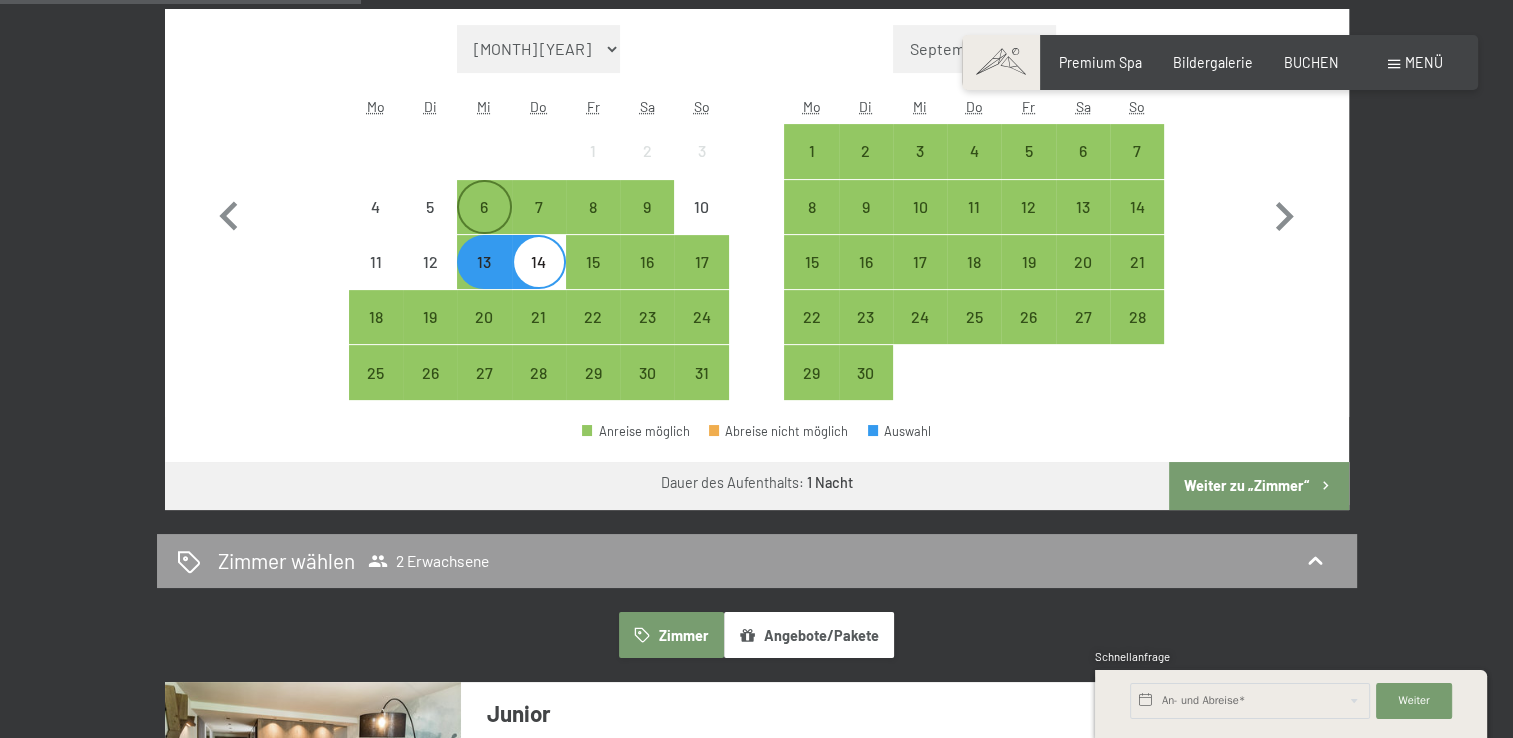 click on "6" at bounding box center [484, 224] 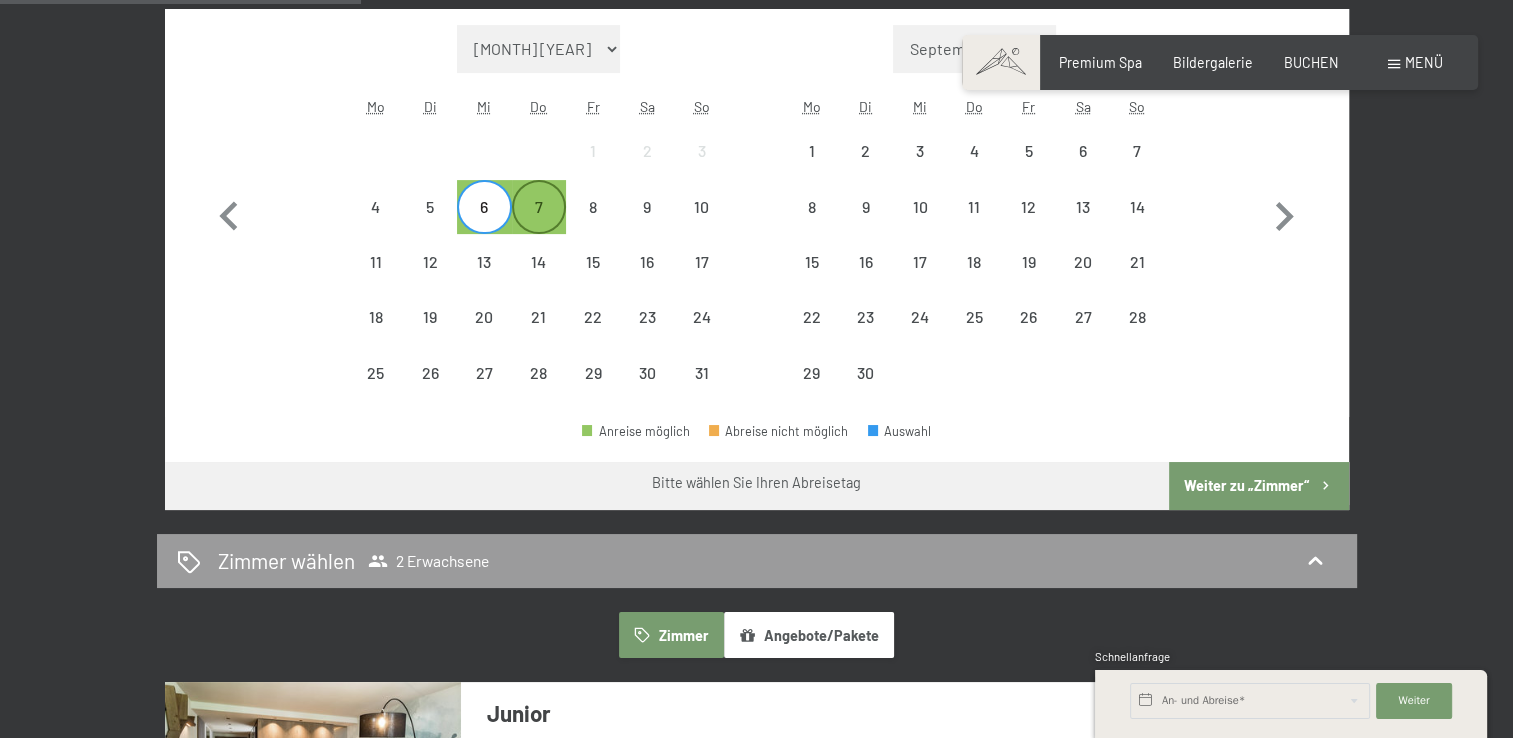 click on "7" at bounding box center (539, 224) 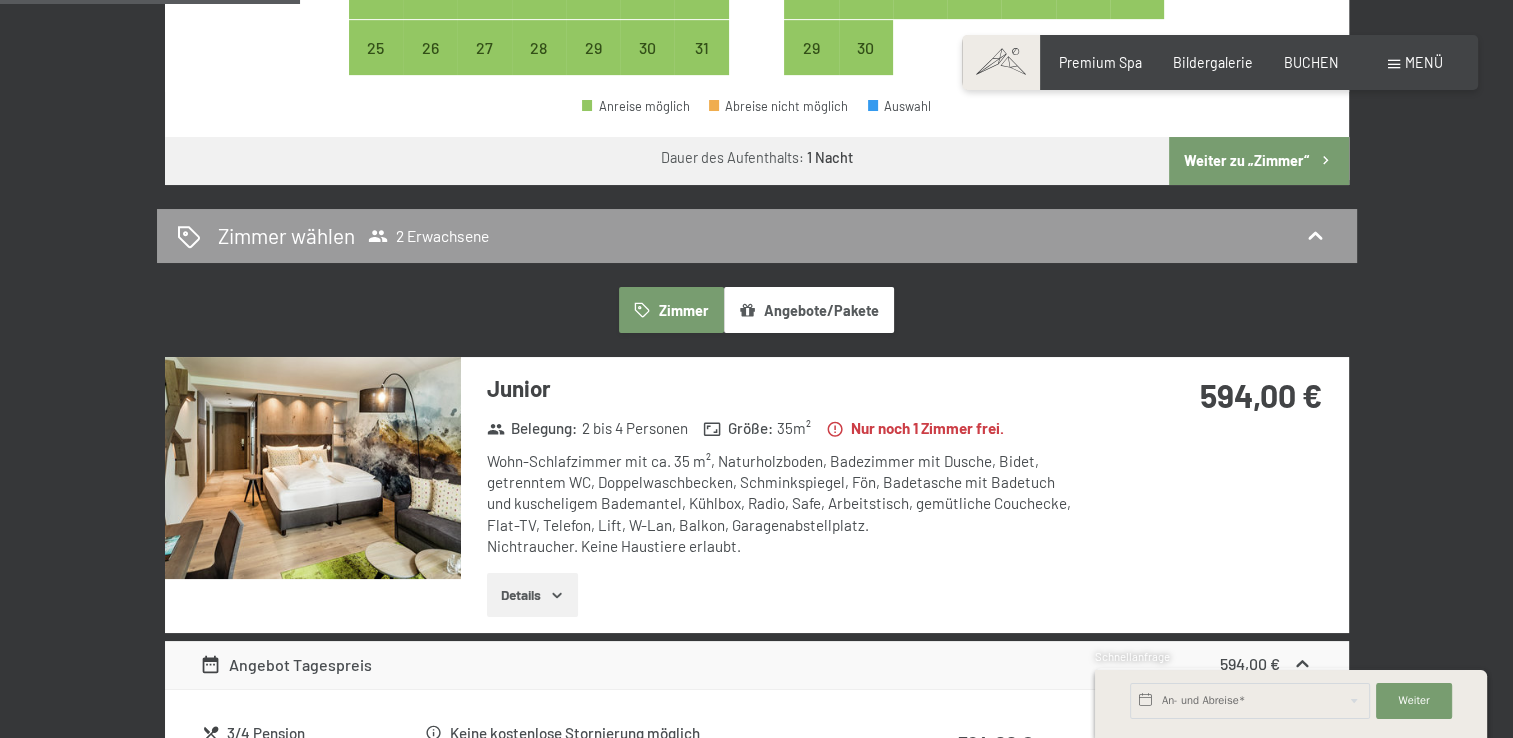 scroll, scrollTop: 700, scrollLeft: 0, axis: vertical 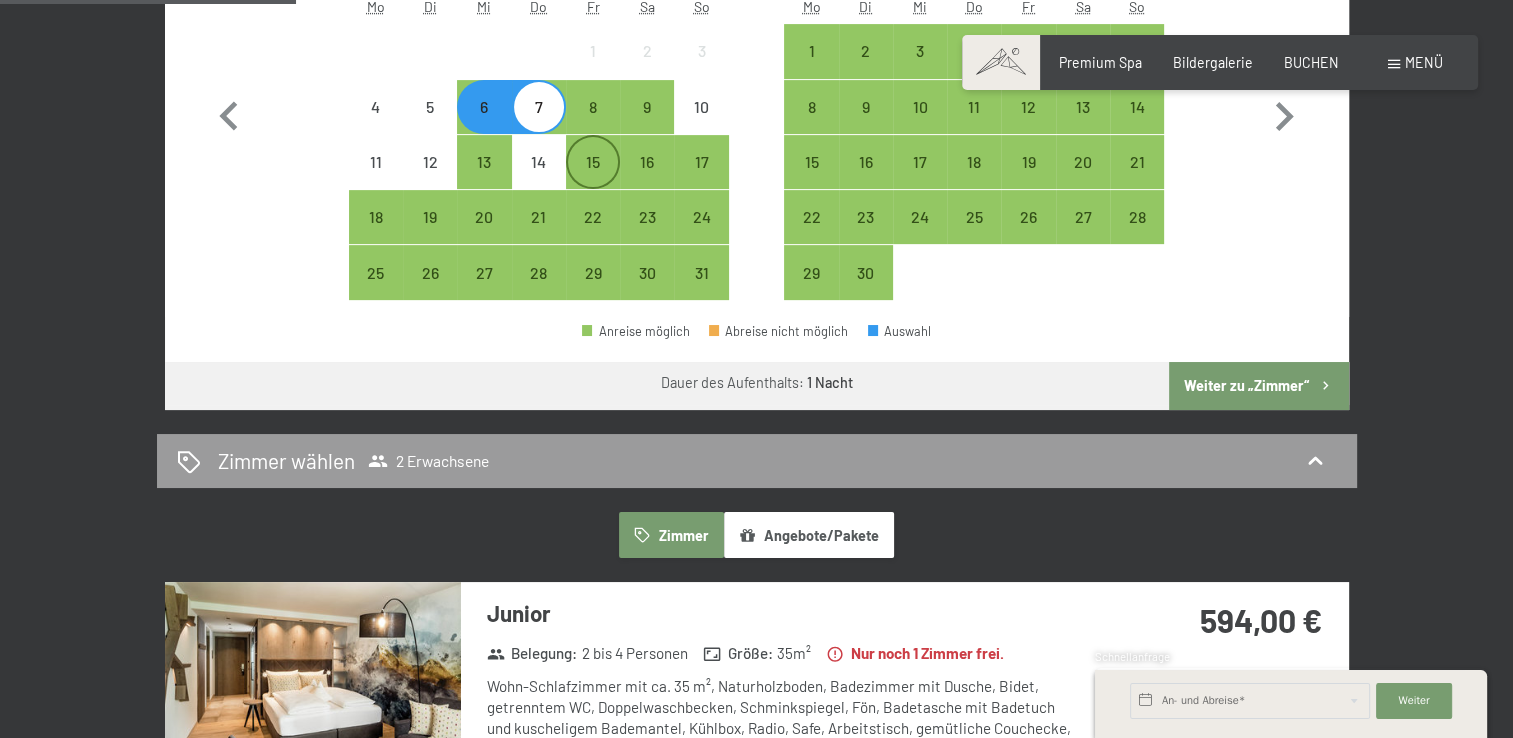 click on "15" at bounding box center (593, 179) 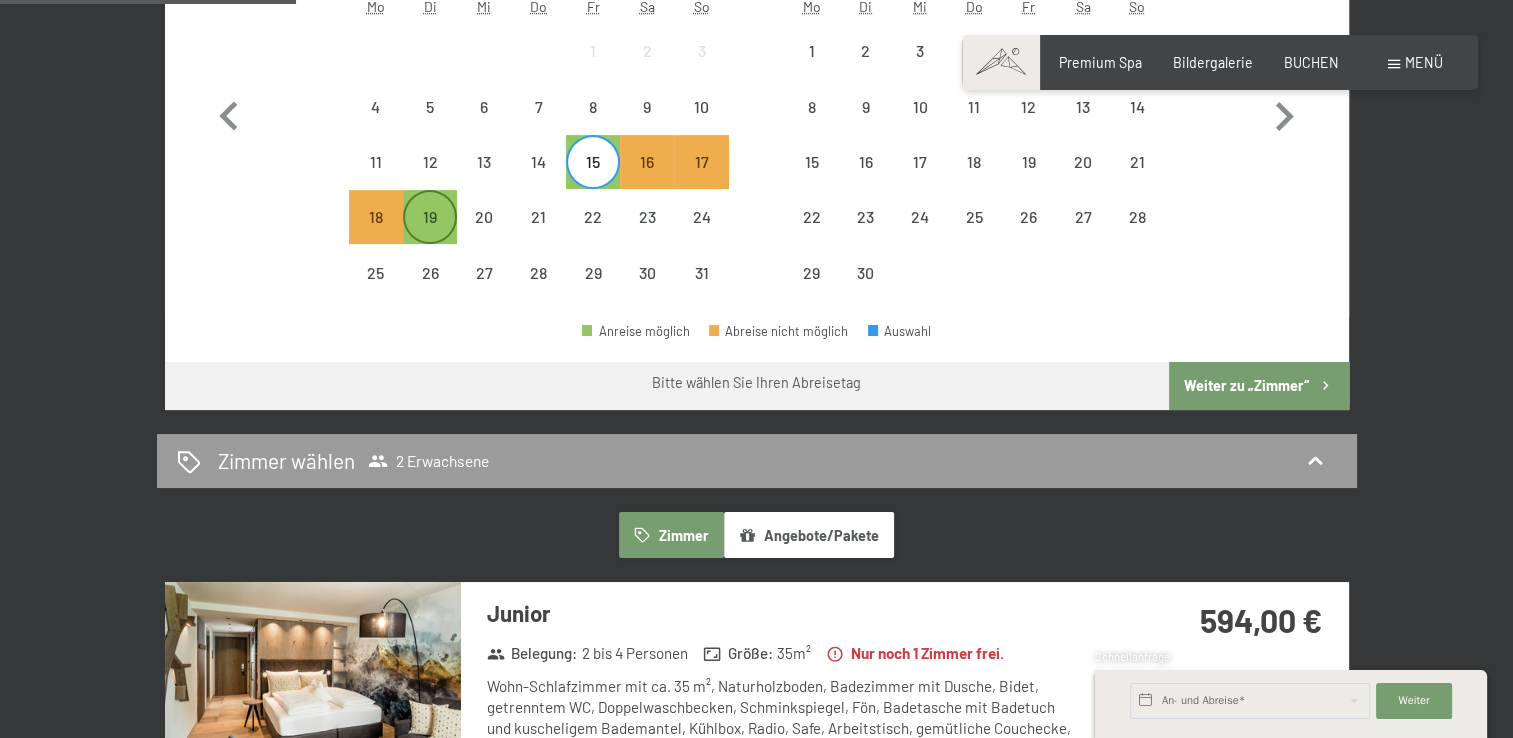 click on "19" at bounding box center [430, 234] 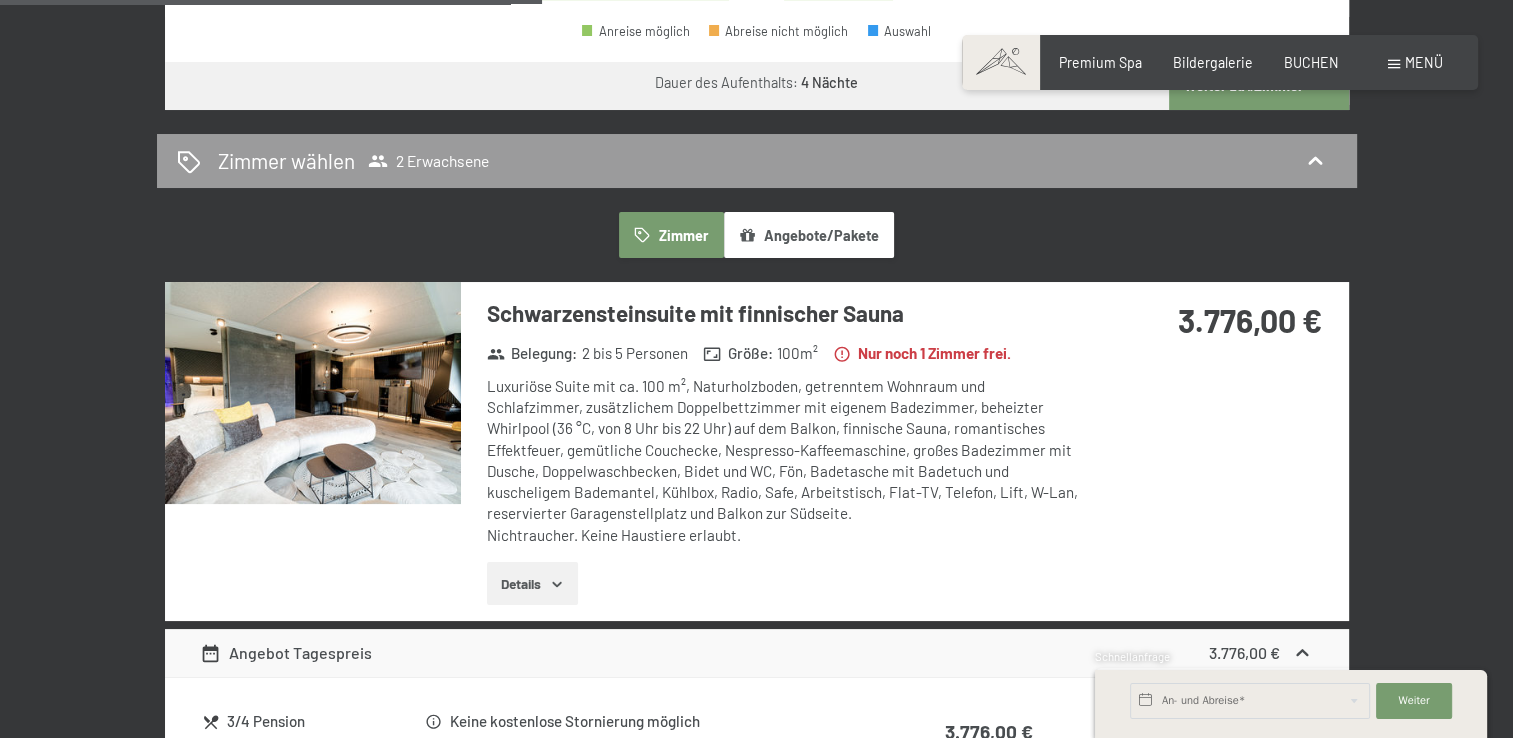 scroll, scrollTop: 600, scrollLeft: 0, axis: vertical 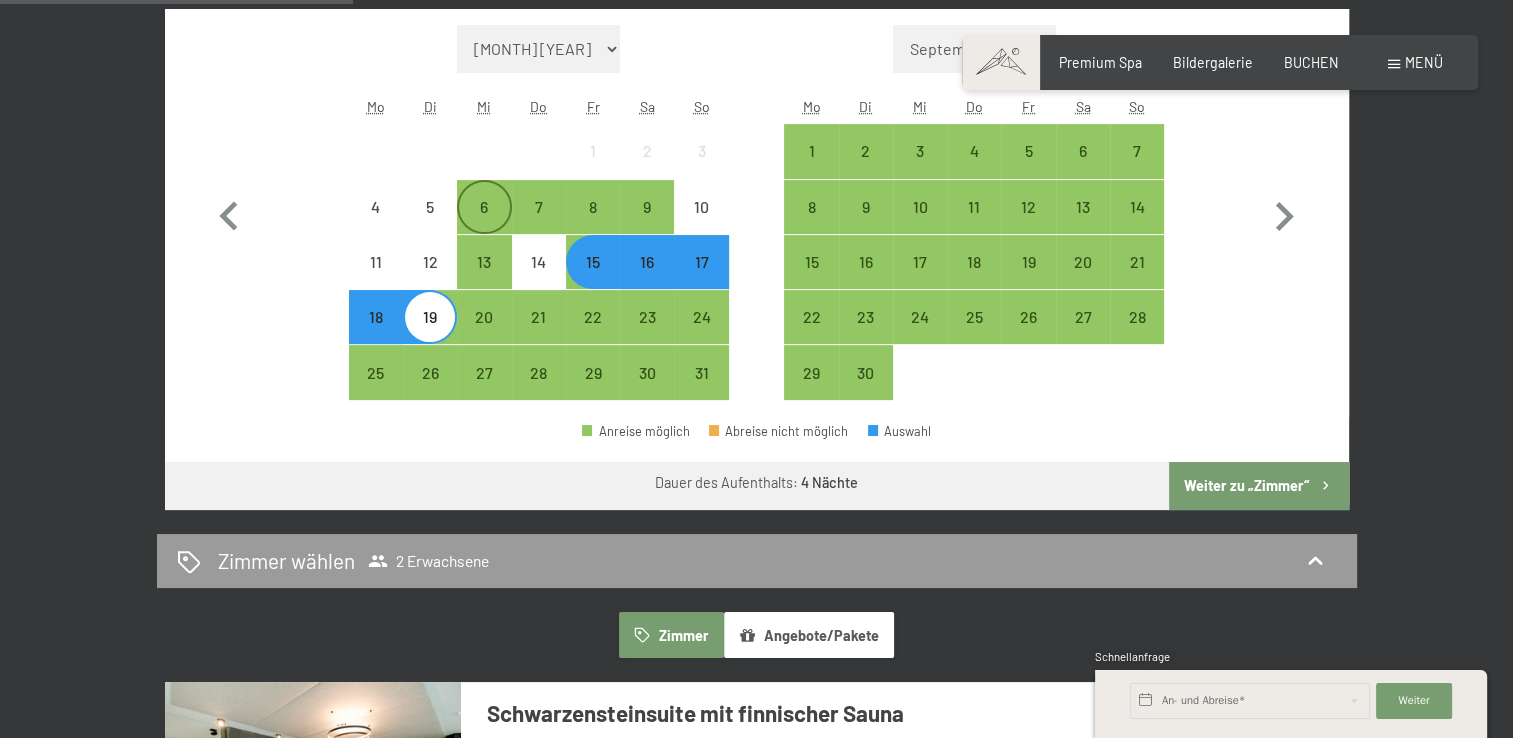 click on "6" at bounding box center [484, 224] 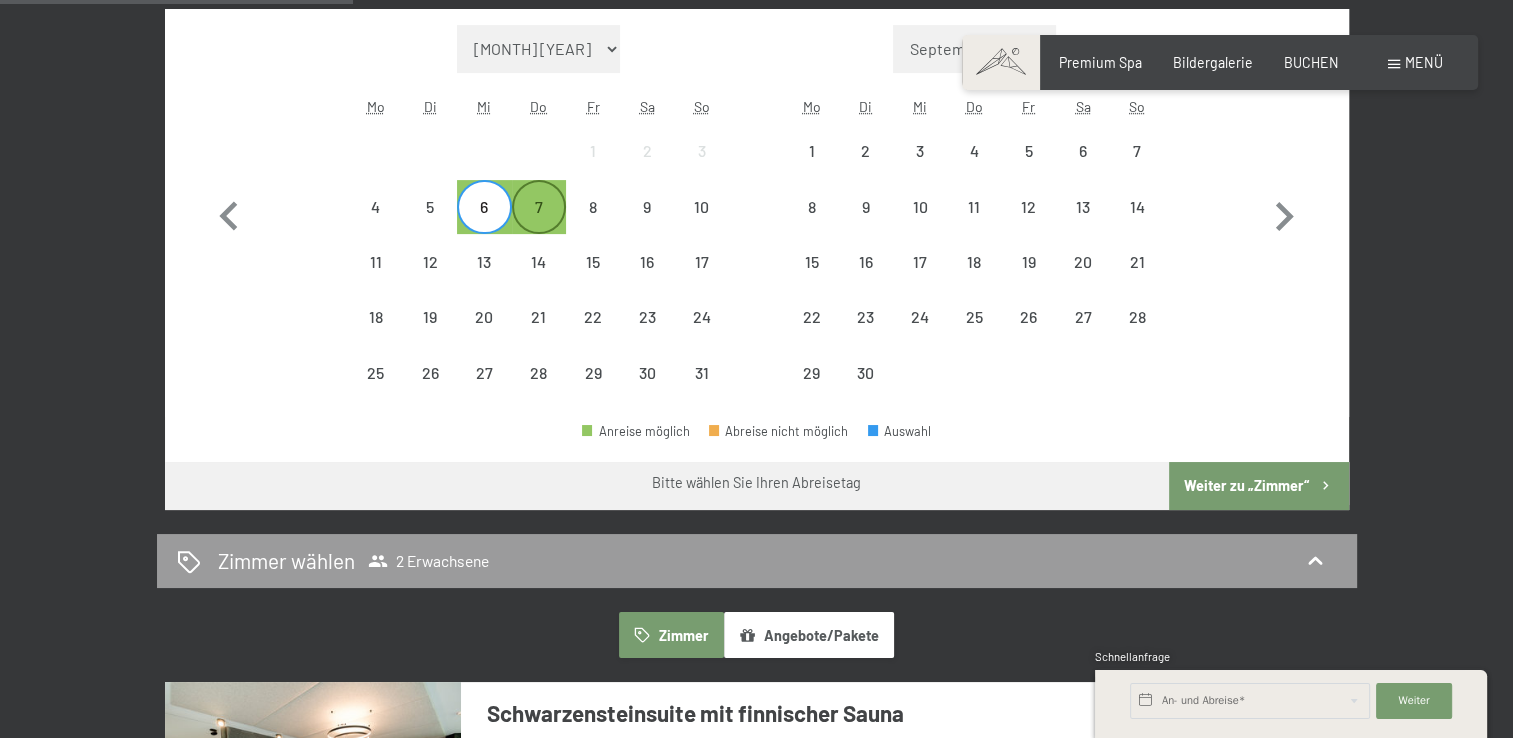 click on "7" at bounding box center [539, 224] 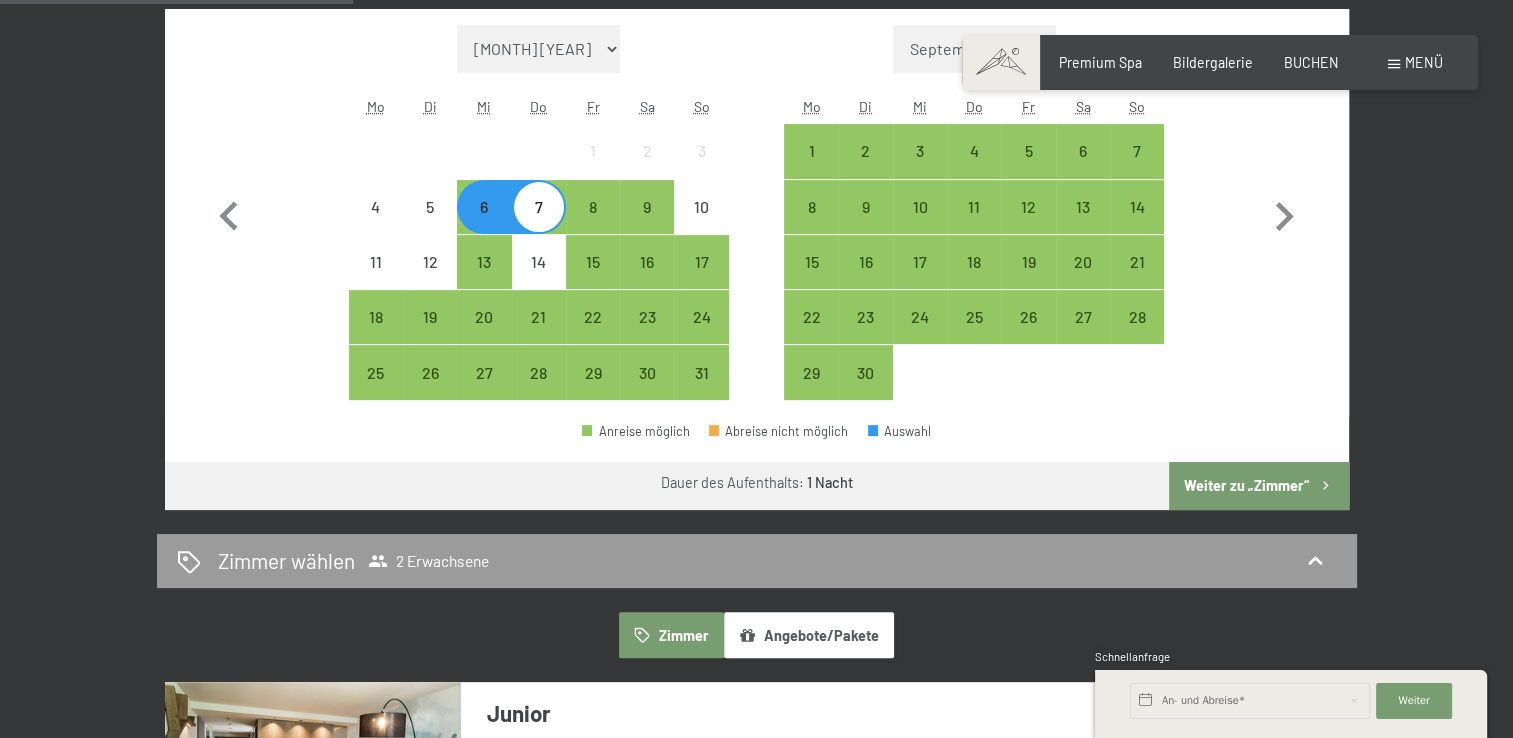 click on "7" at bounding box center (539, 224) 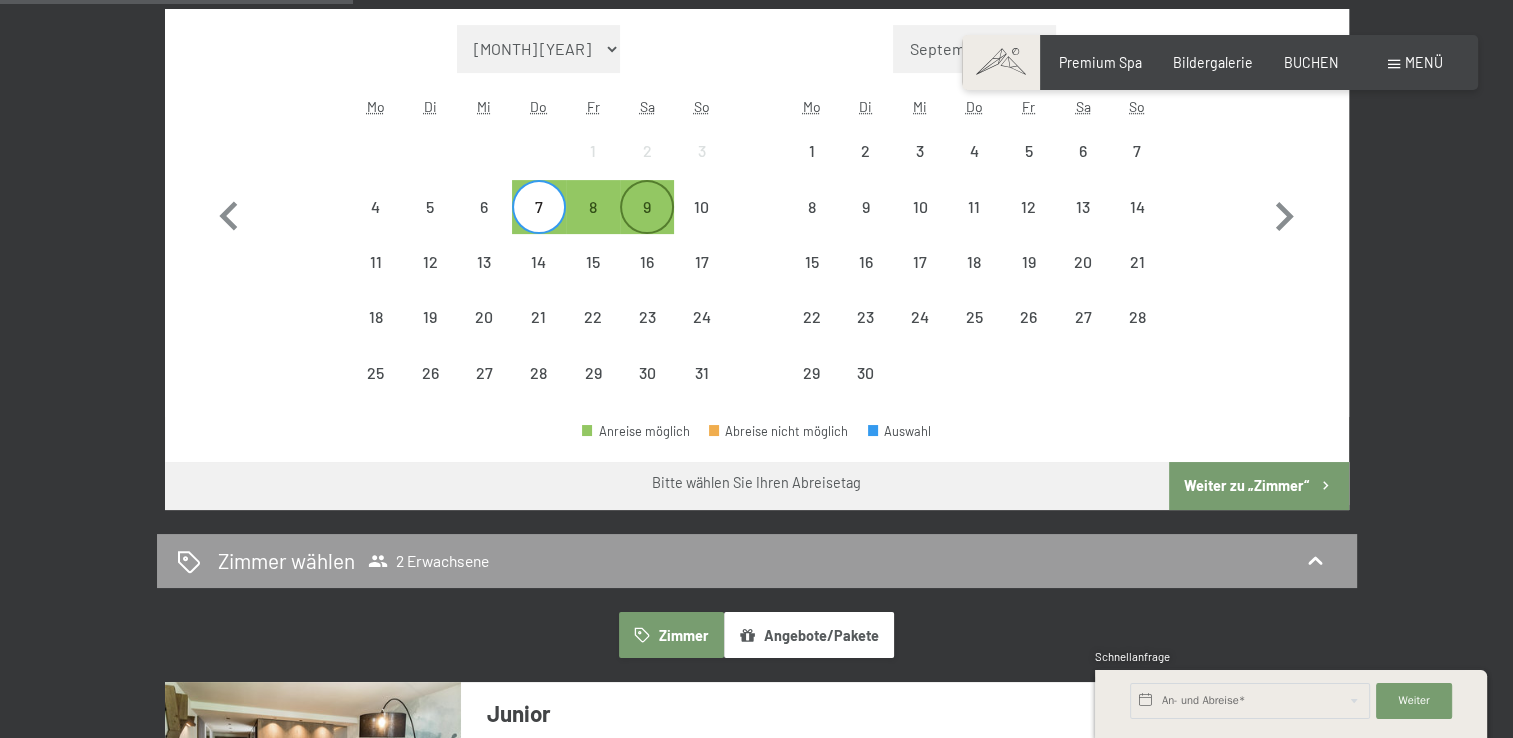 click on "9" at bounding box center [647, 224] 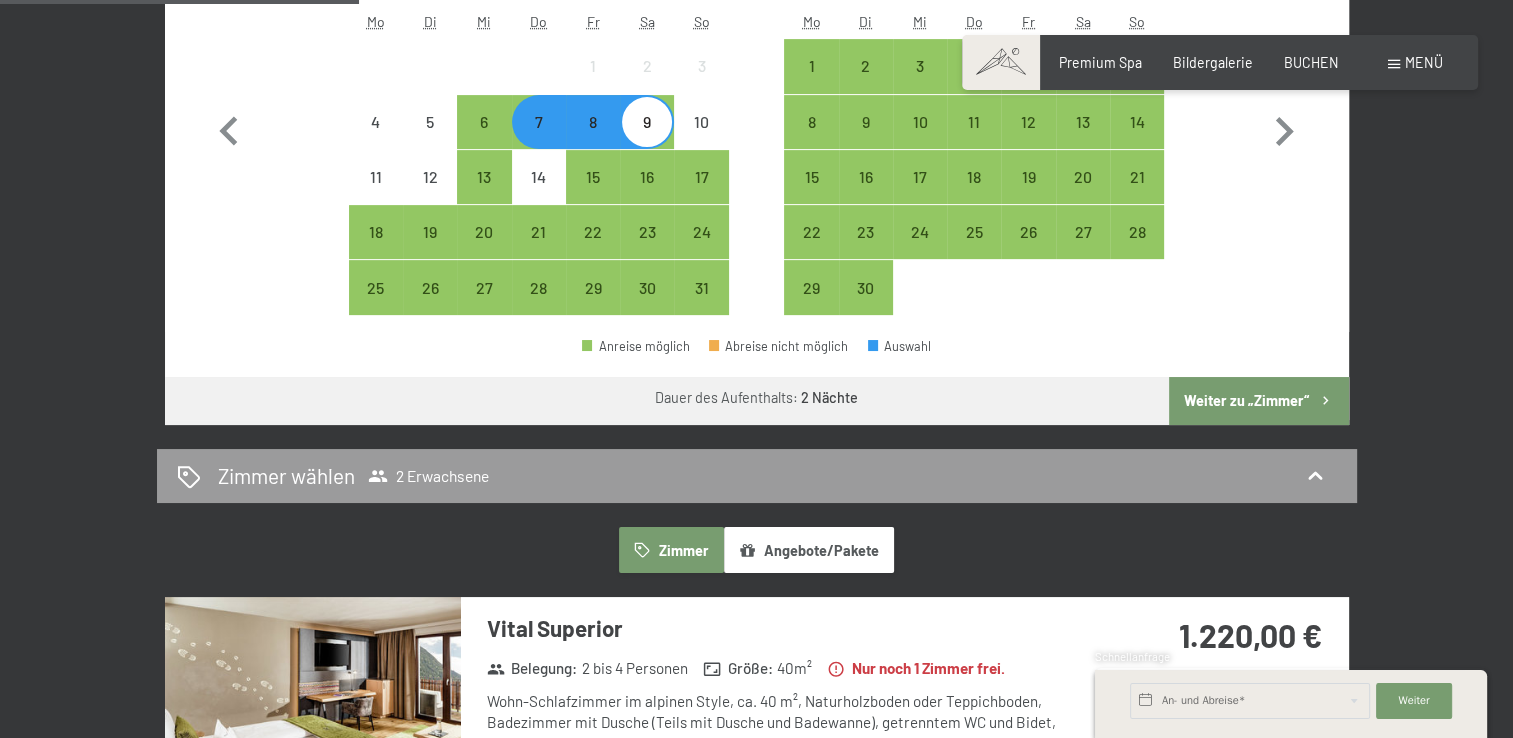 scroll, scrollTop: 600, scrollLeft: 0, axis: vertical 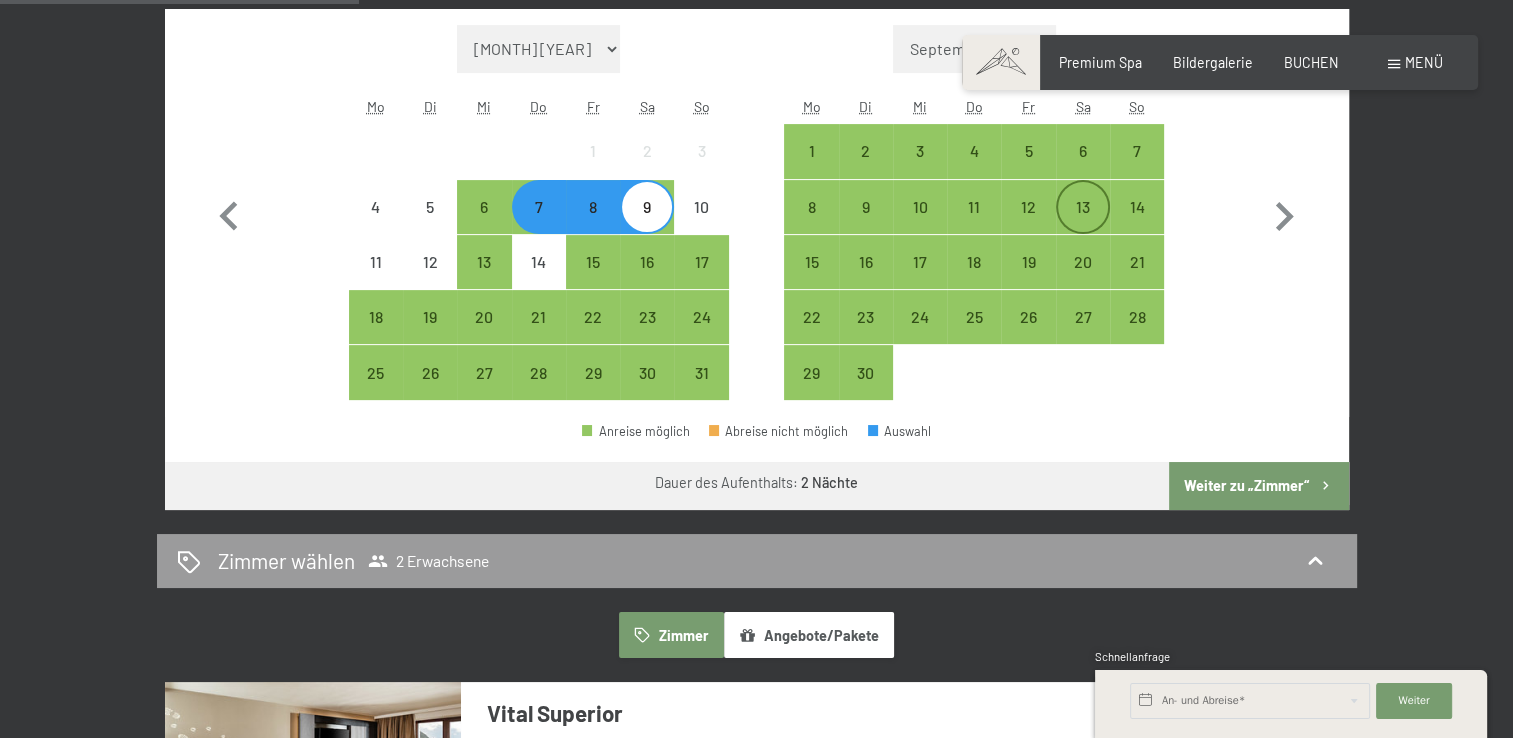 click on "13" at bounding box center (1083, 224) 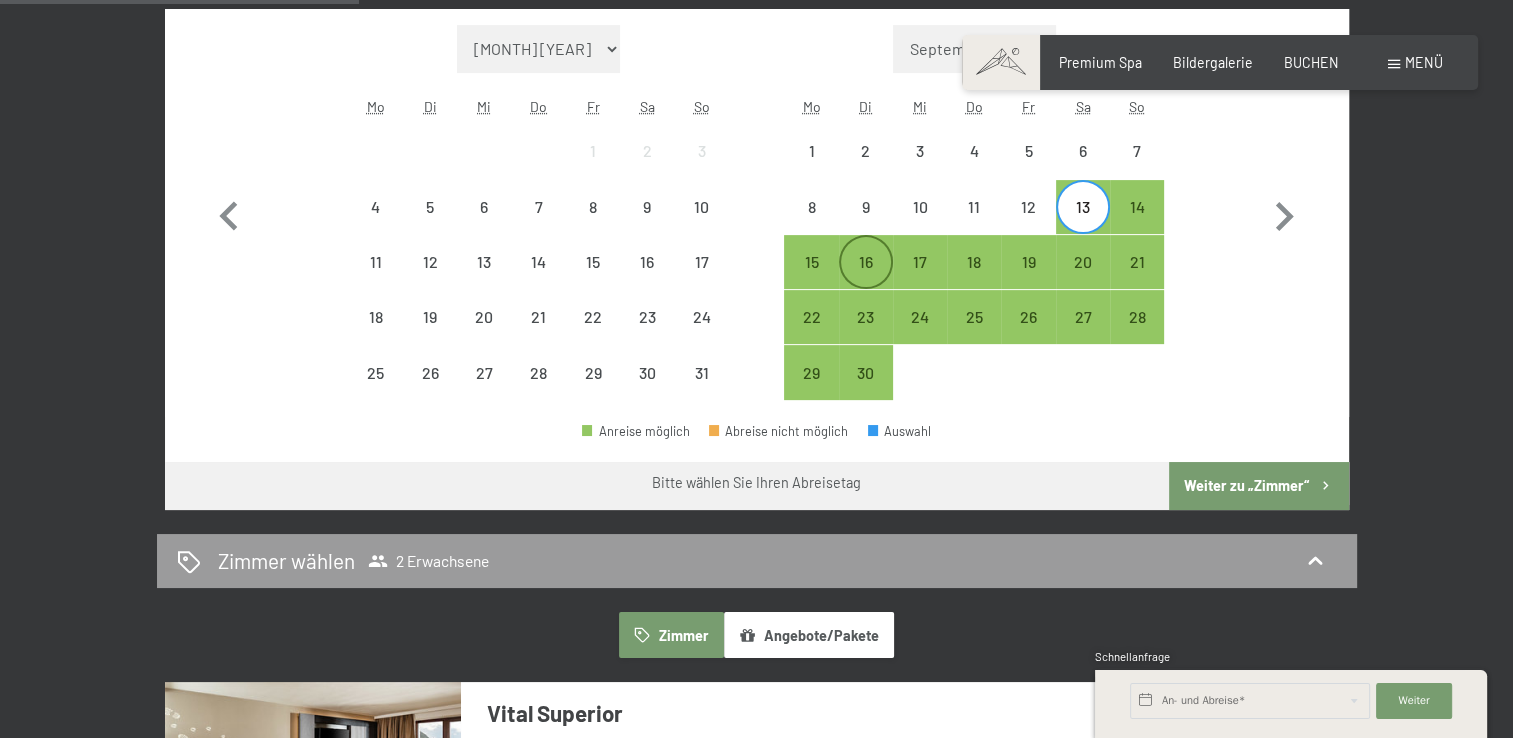 click on "16" at bounding box center [866, 279] 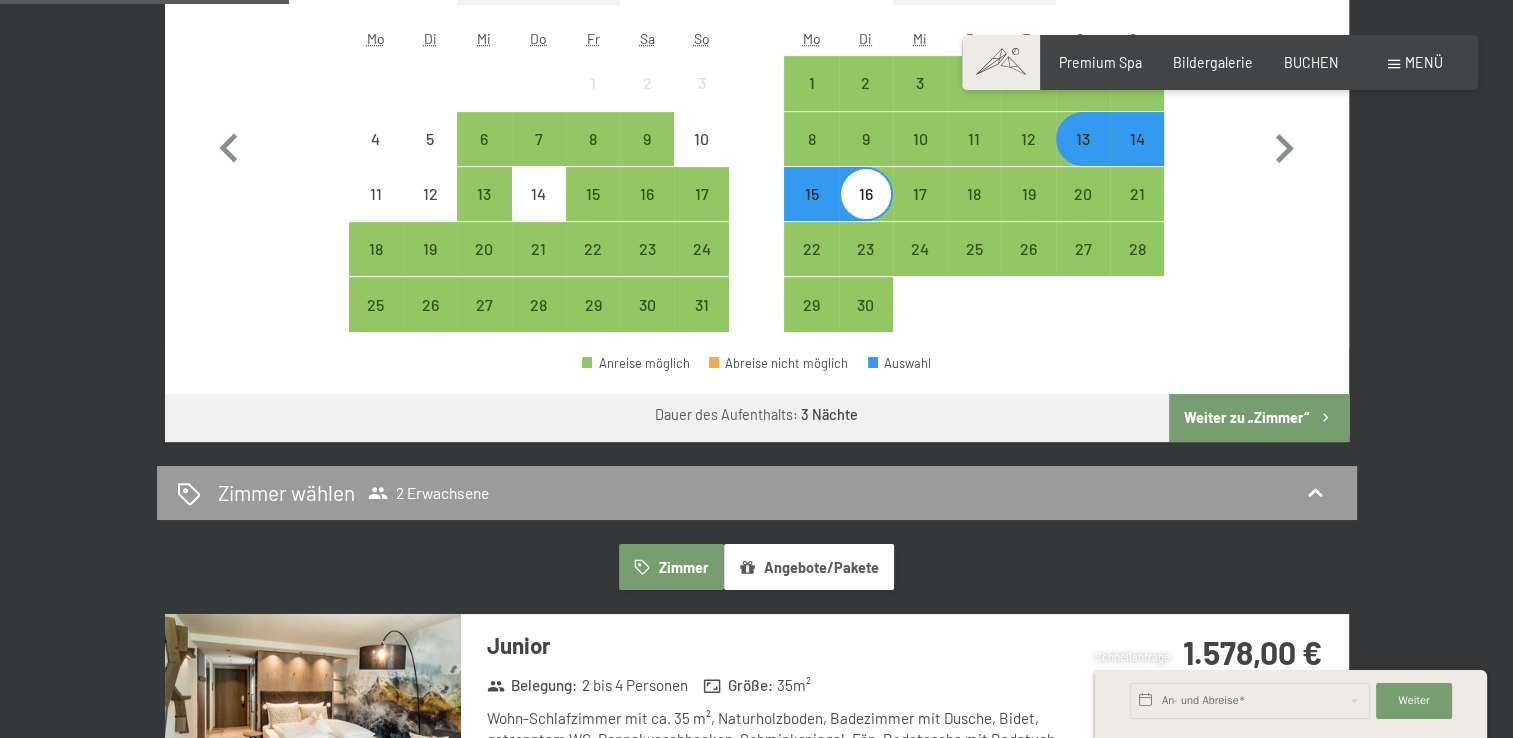 scroll, scrollTop: 500, scrollLeft: 0, axis: vertical 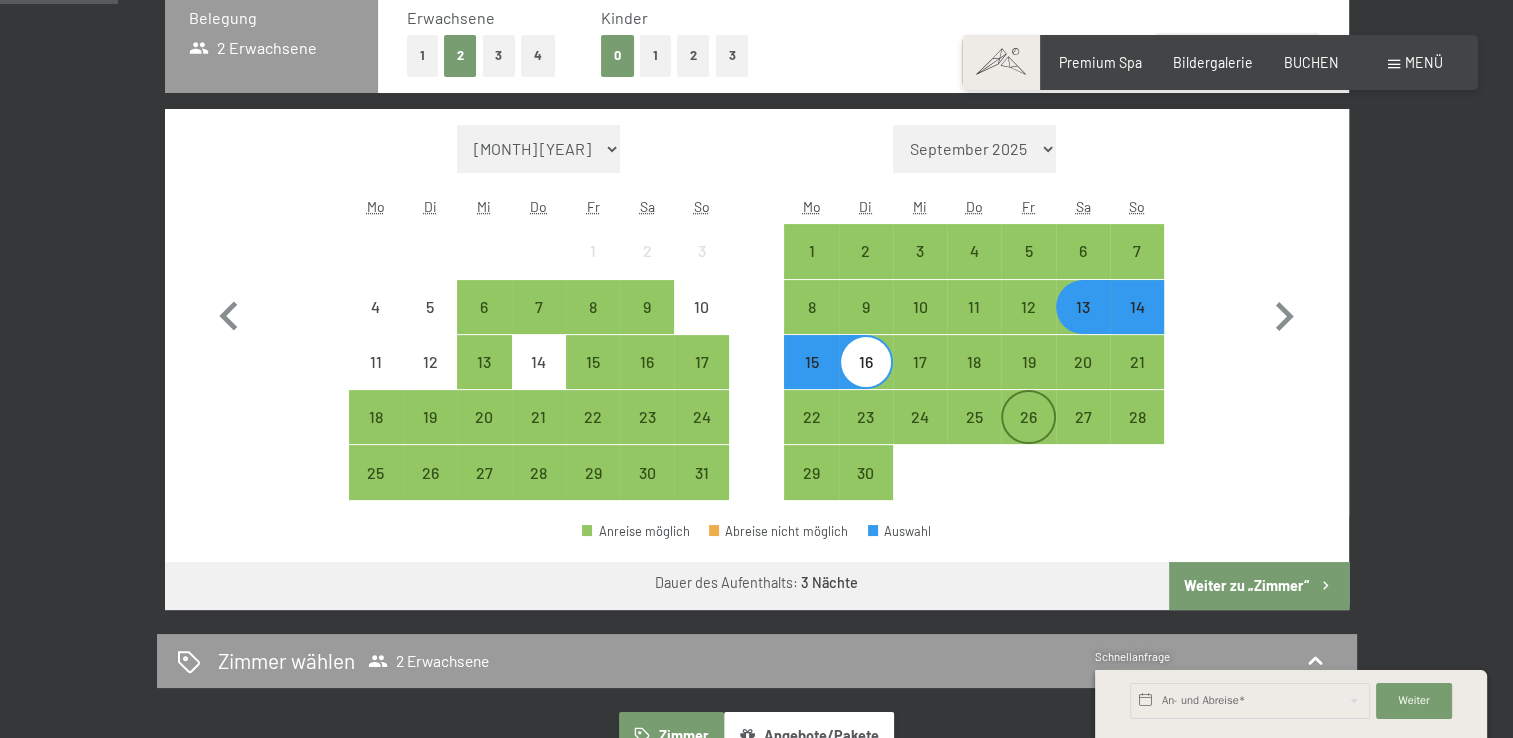 click on "26" at bounding box center [1028, 434] 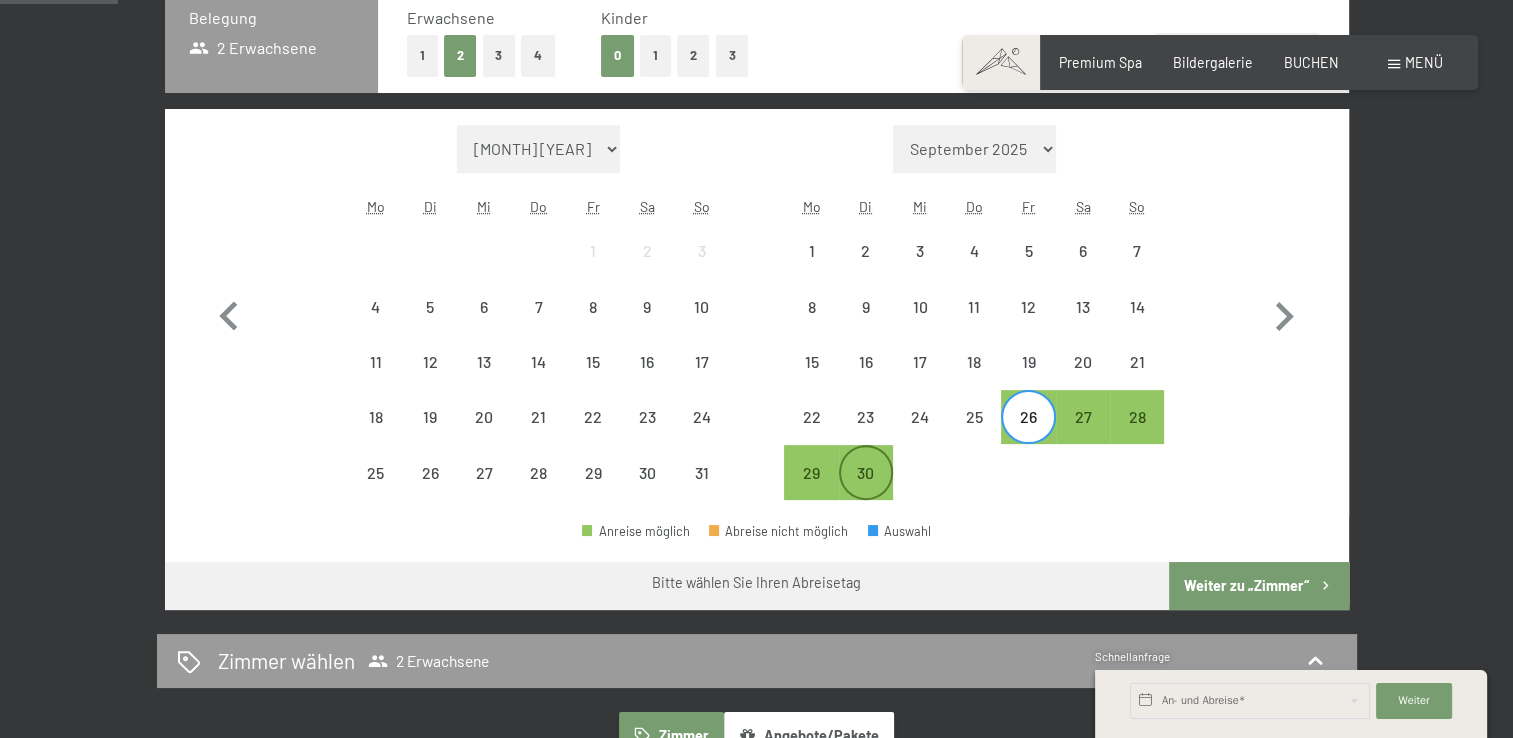 click on "30" at bounding box center (866, 490) 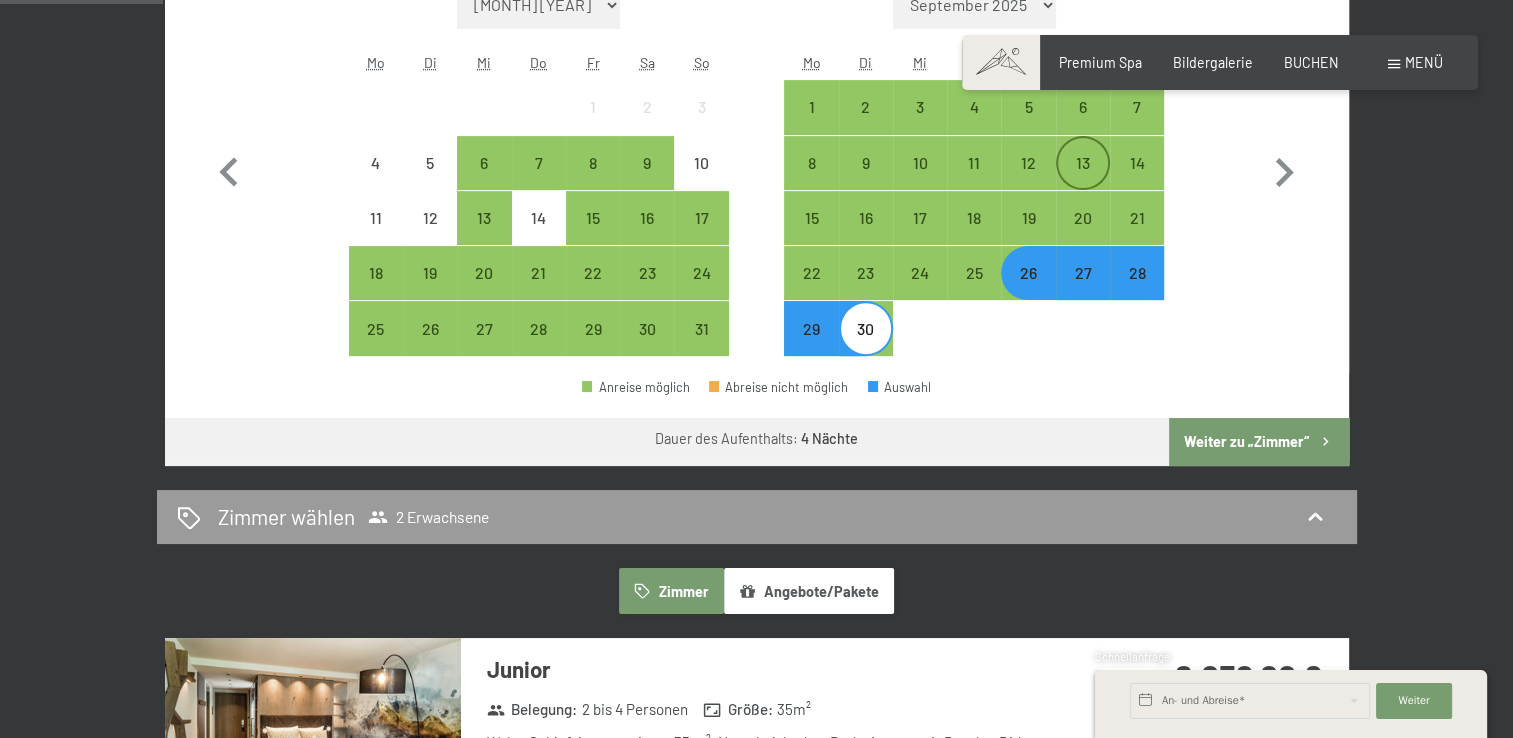 scroll, scrollTop: 500, scrollLeft: 0, axis: vertical 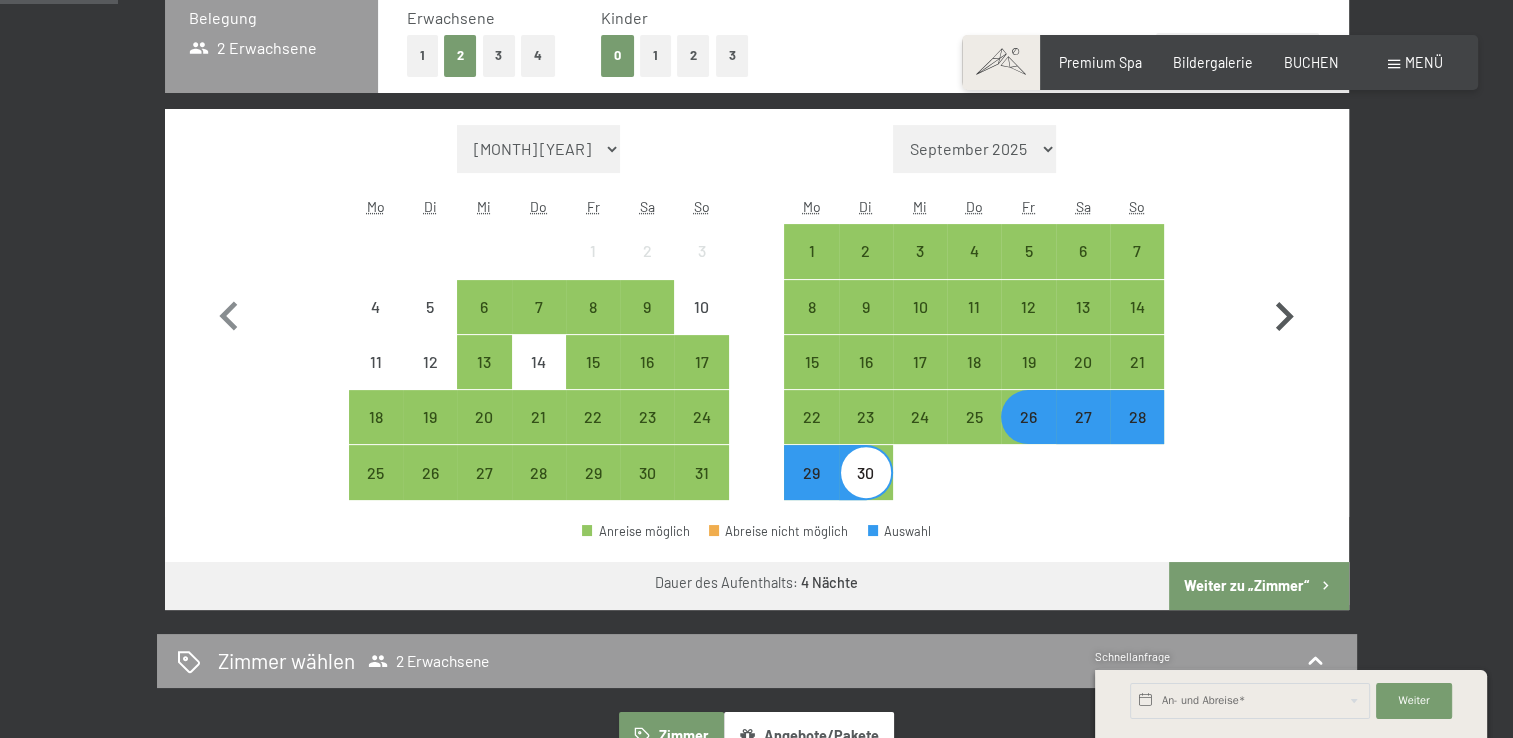 click 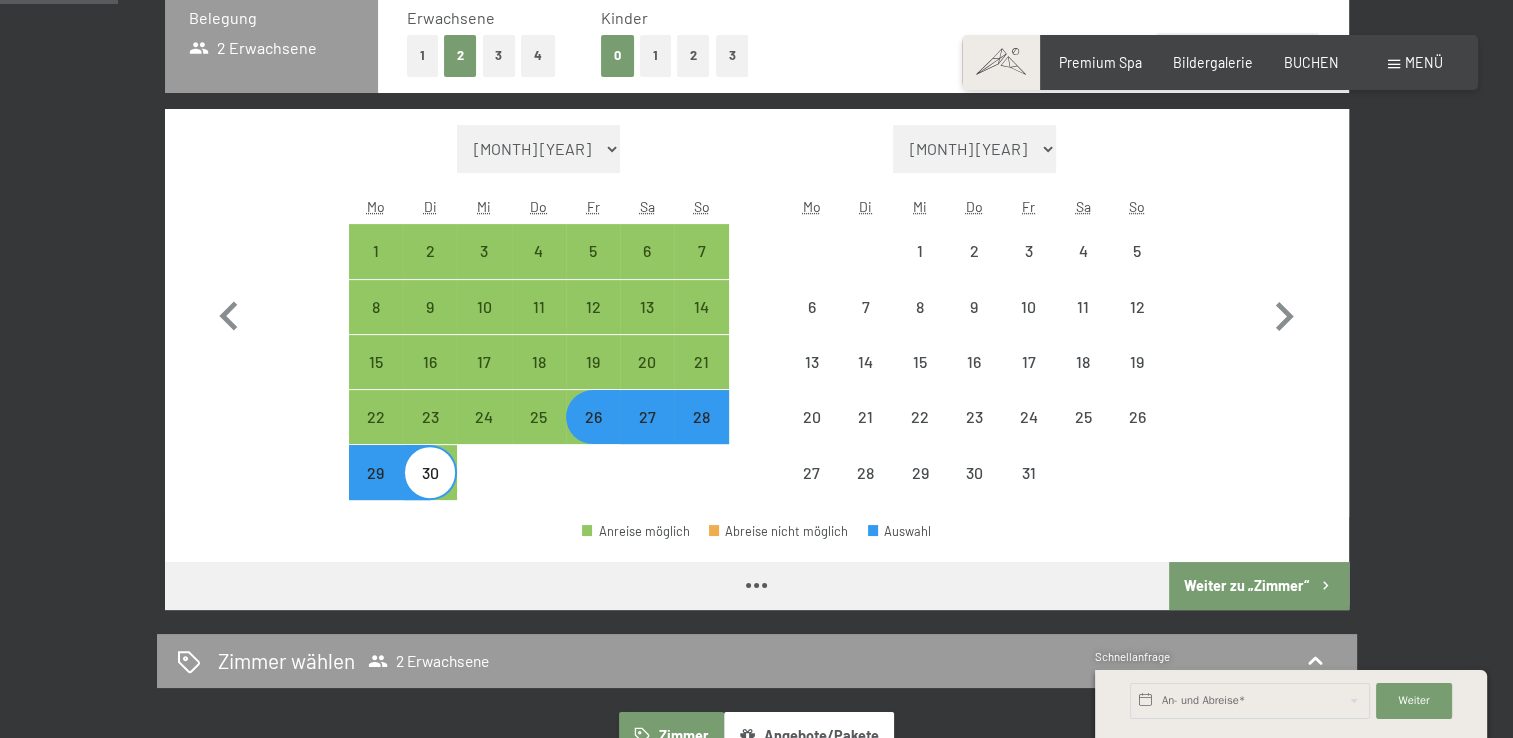 select on "2025-09-01" 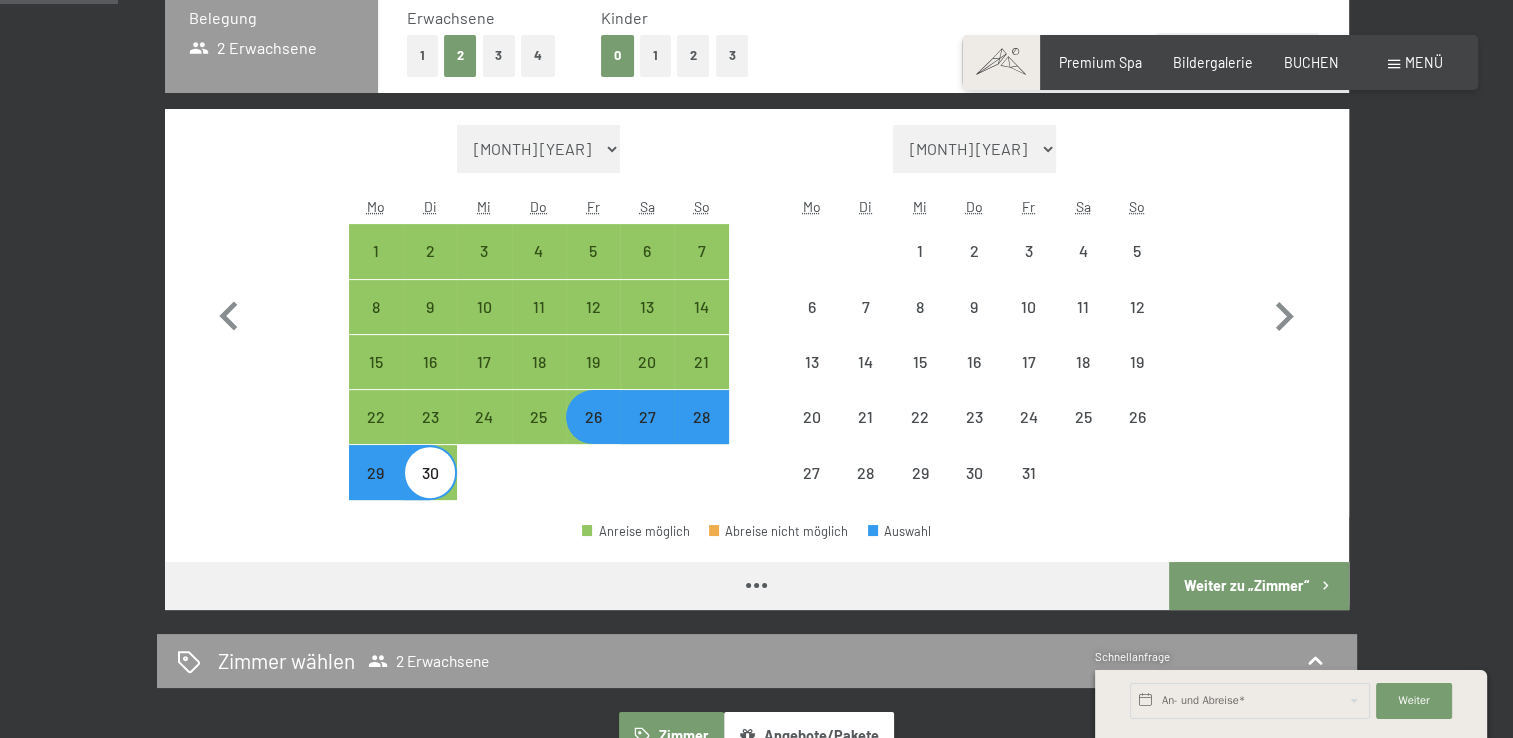 select on "2025-10-01" 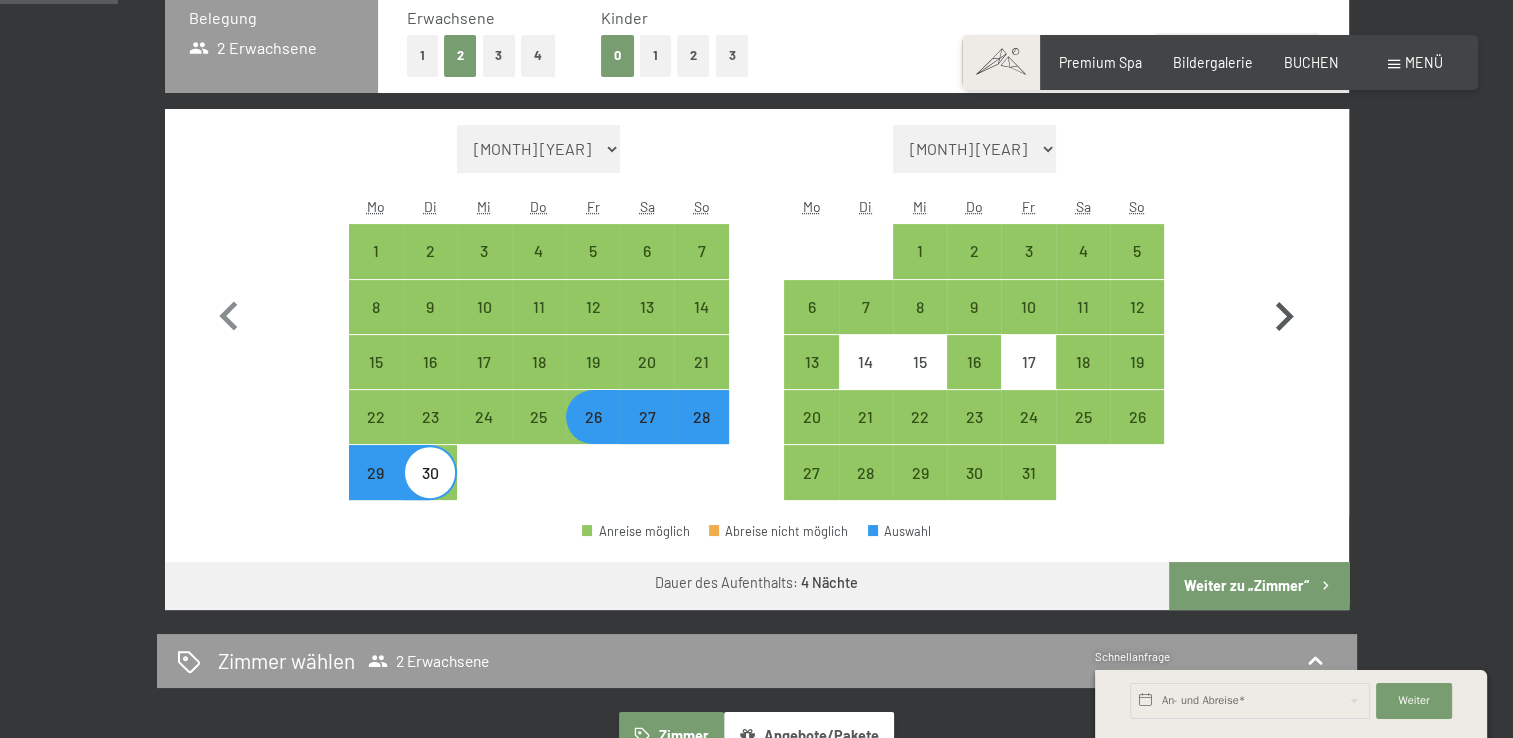 click 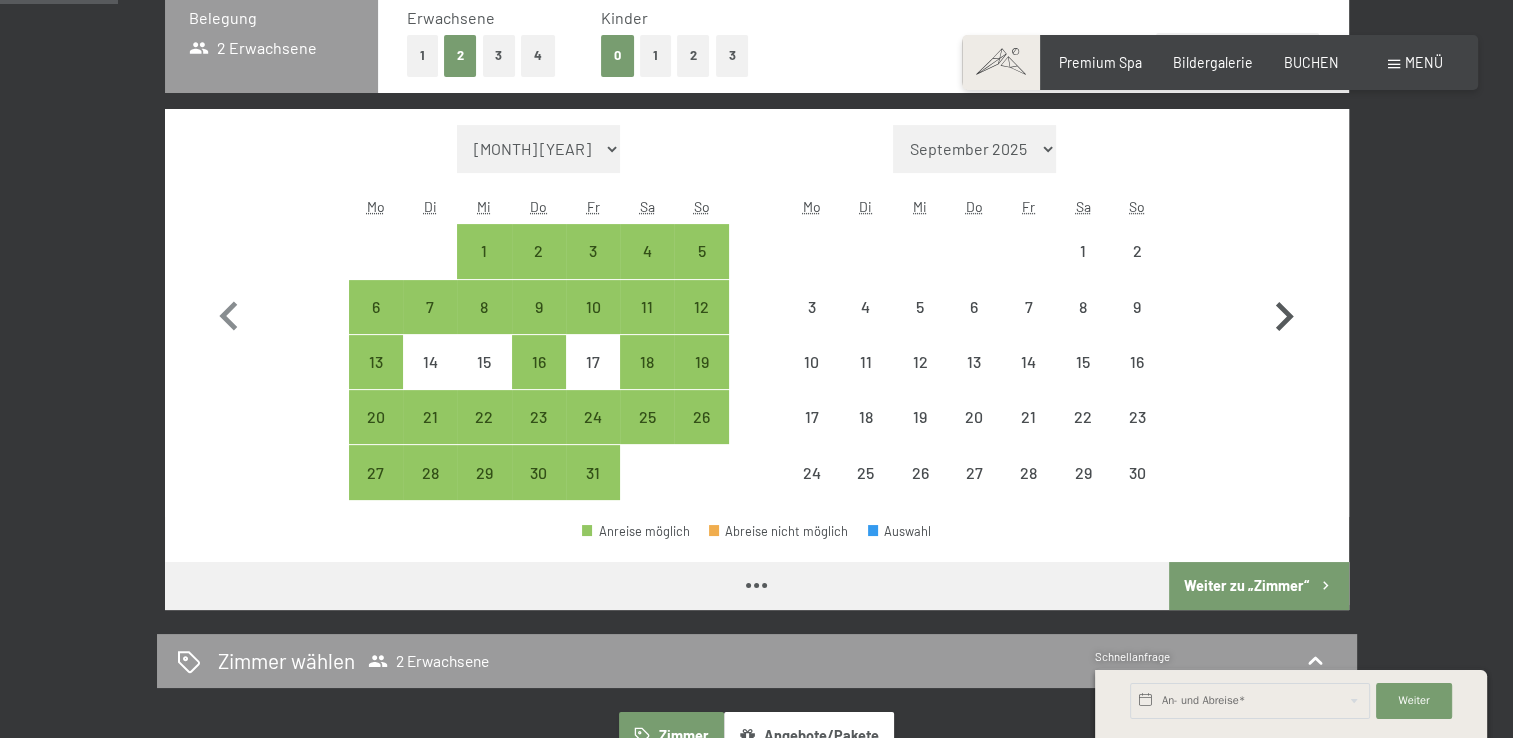 click 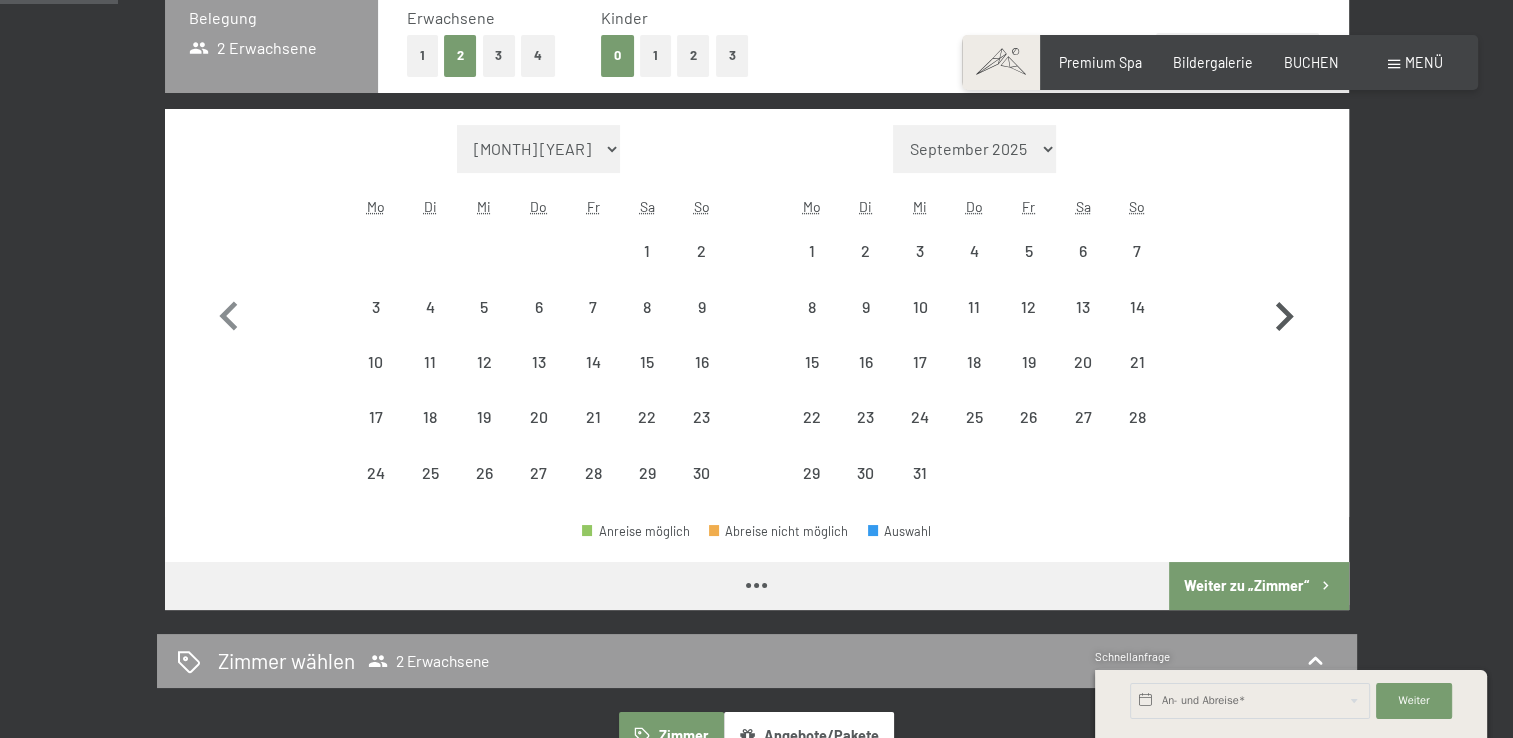 click 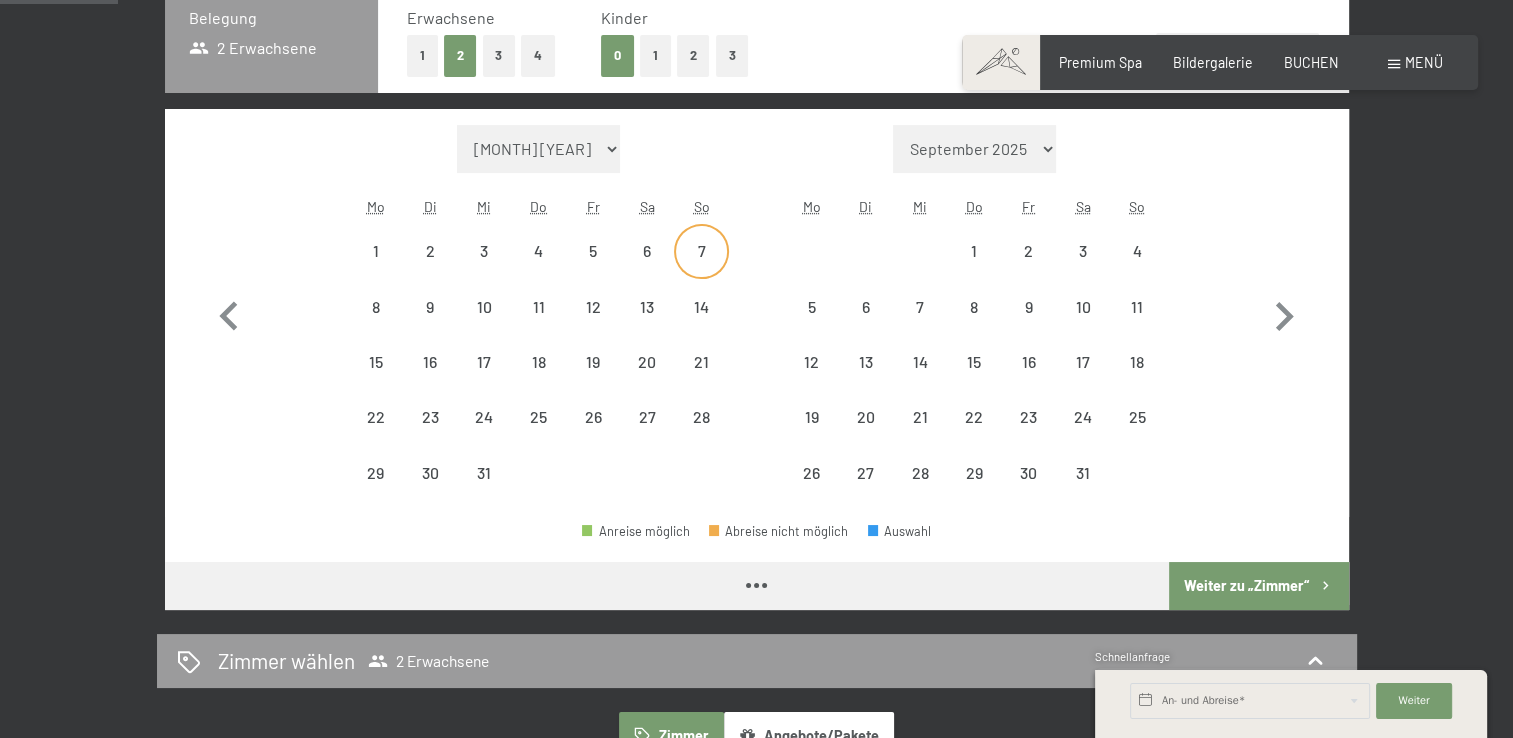 select on "2025-12-01" 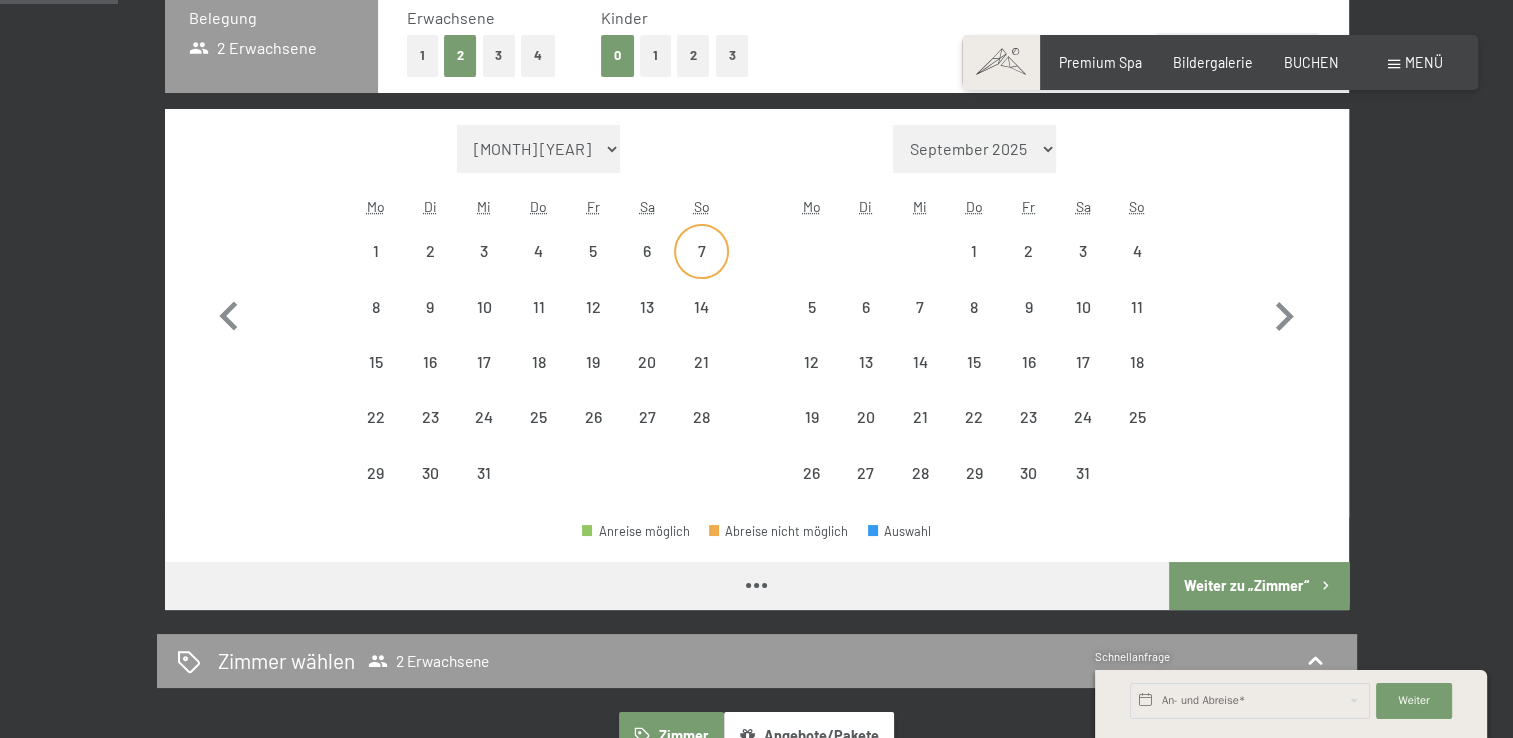 select on "2026-01-01" 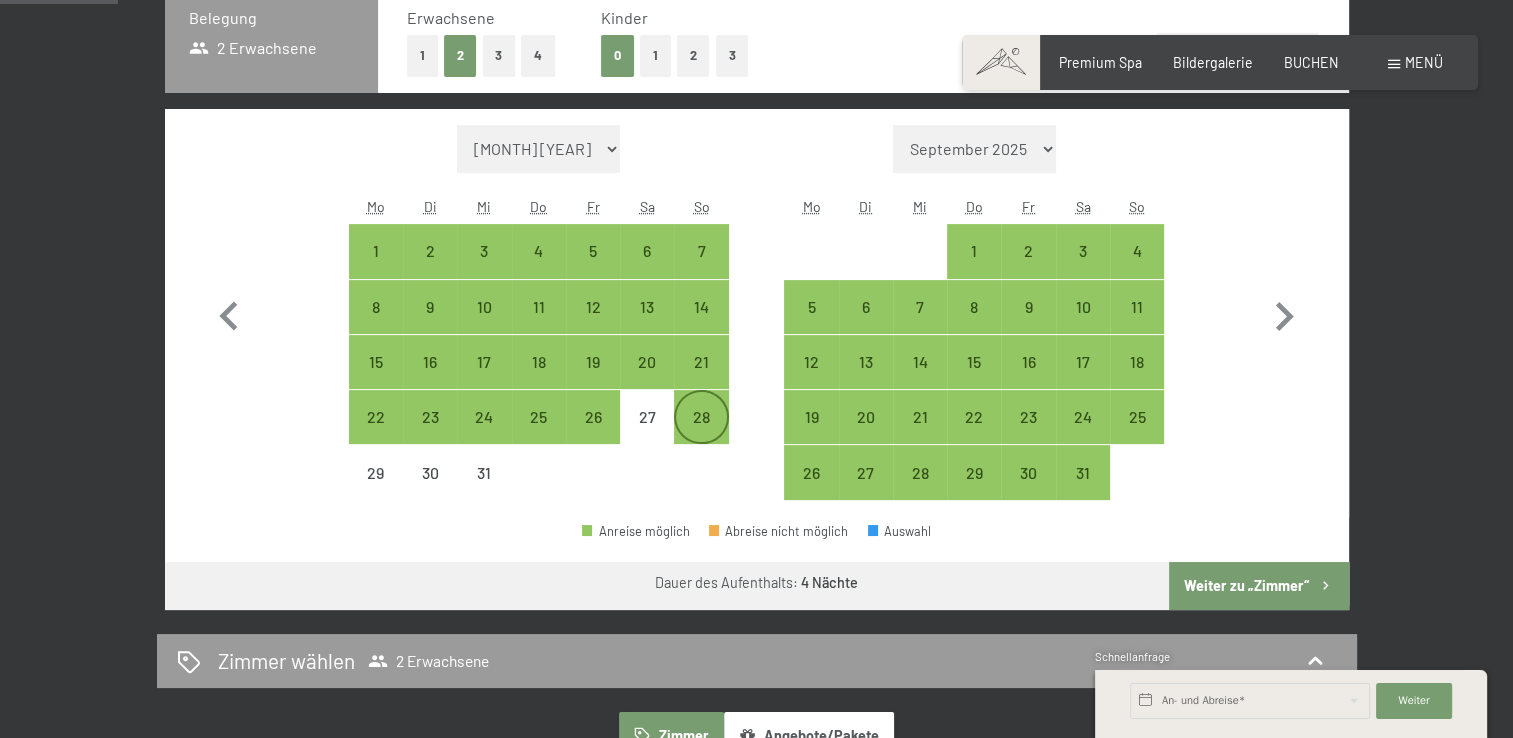 click on "28" at bounding box center [701, 434] 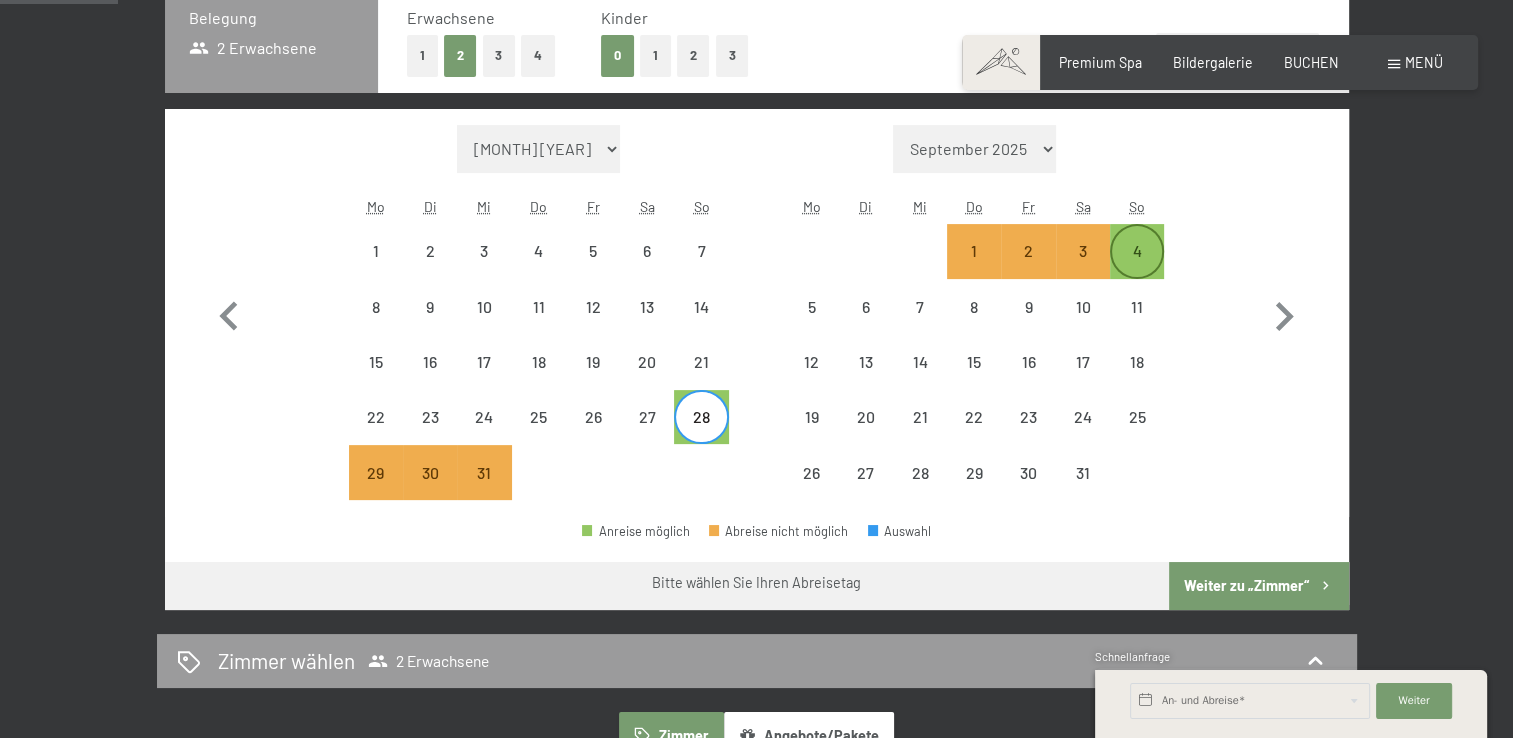 click on "4" at bounding box center (1137, 268) 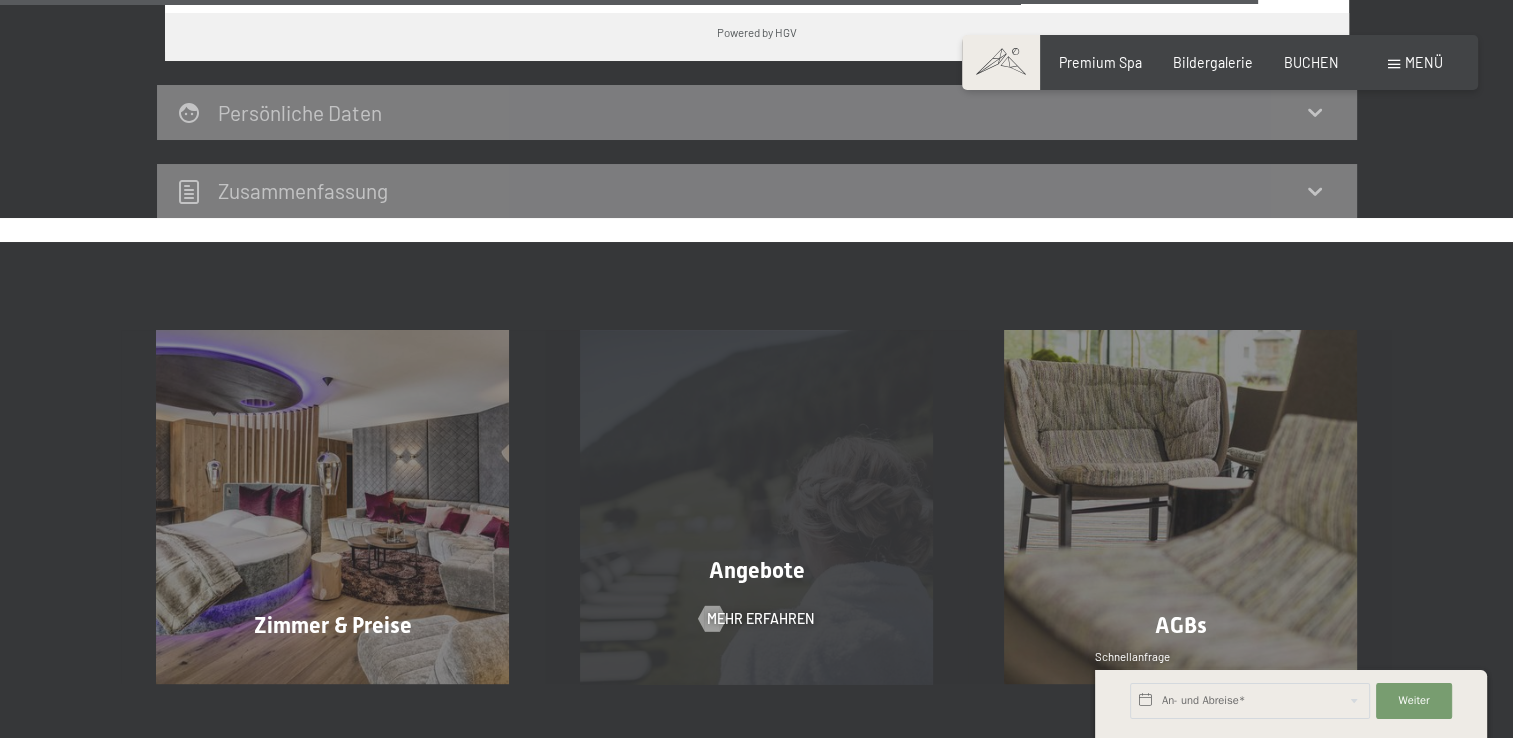 scroll, scrollTop: 2600, scrollLeft: 0, axis: vertical 